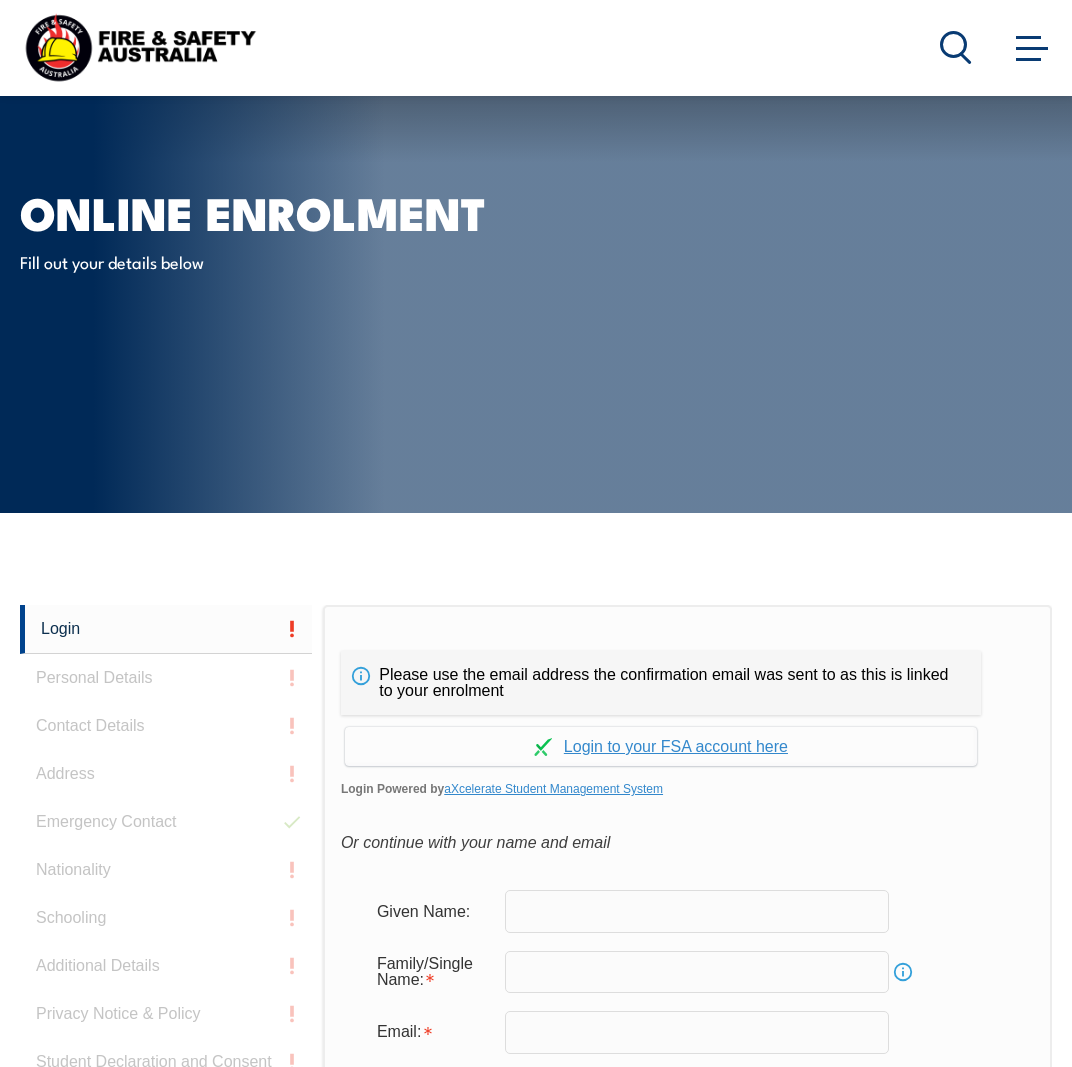 scroll, scrollTop: 473, scrollLeft: 0, axis: vertical 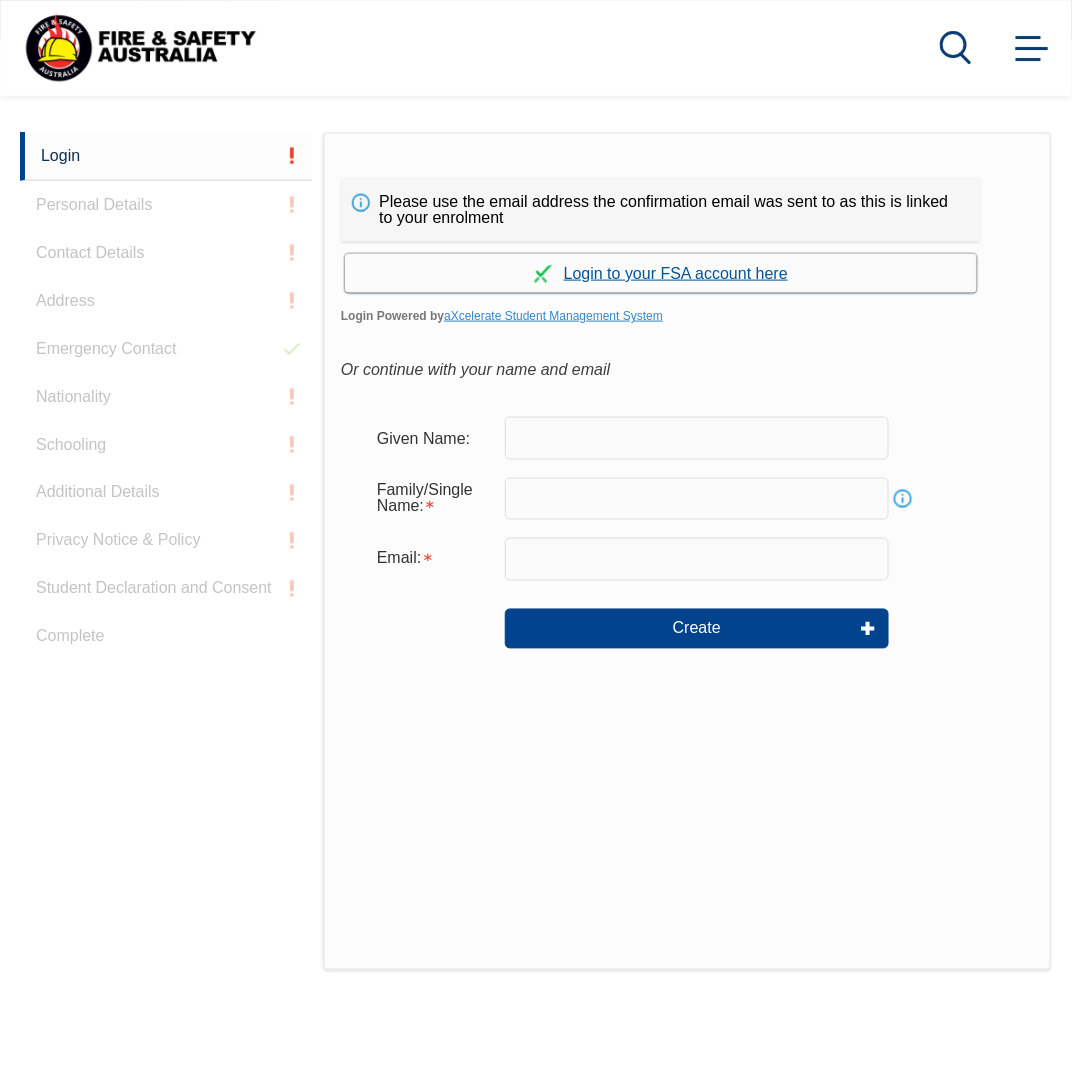 click on "Continue with aXcelerate" at bounding box center (661, 273) 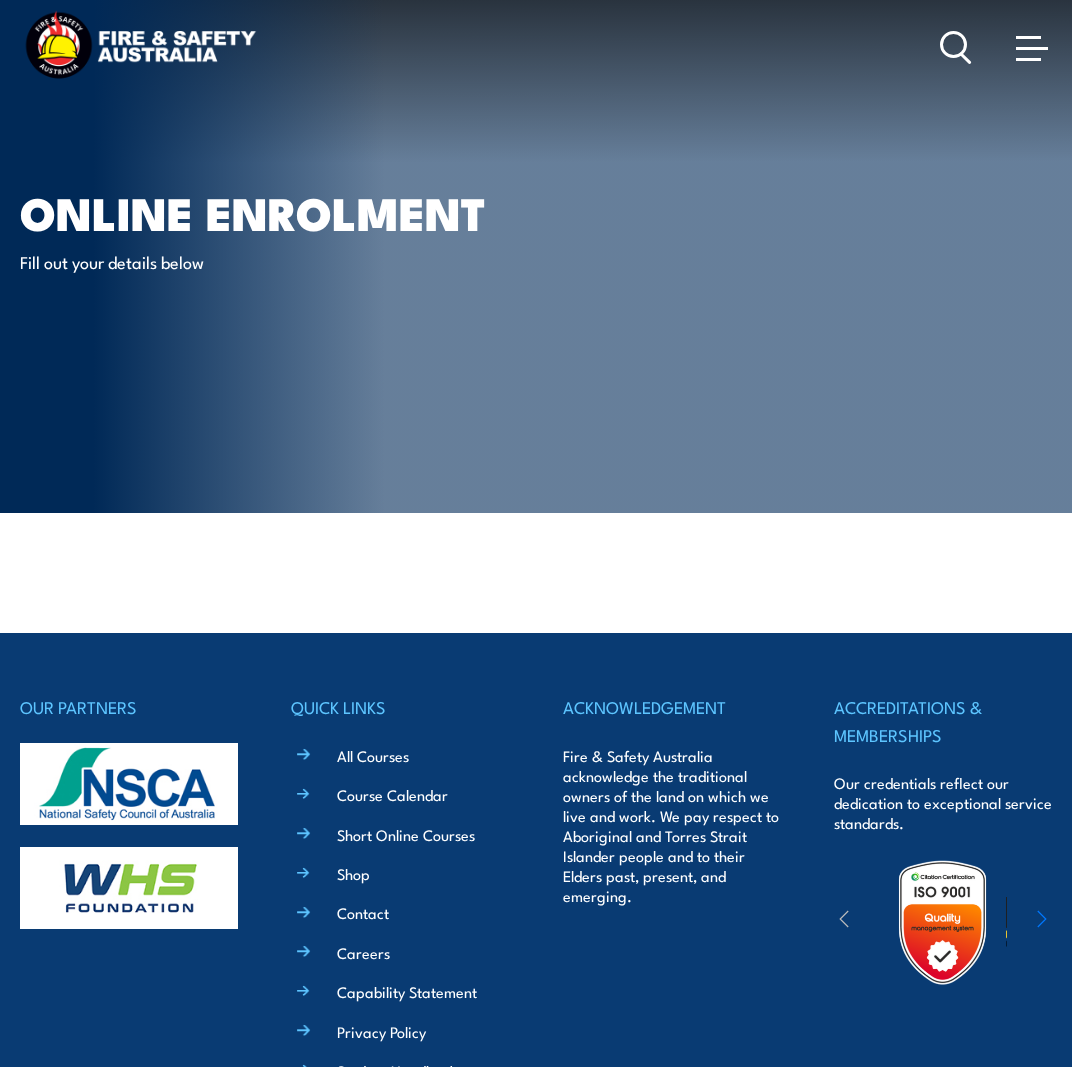 scroll, scrollTop: 0, scrollLeft: 0, axis: both 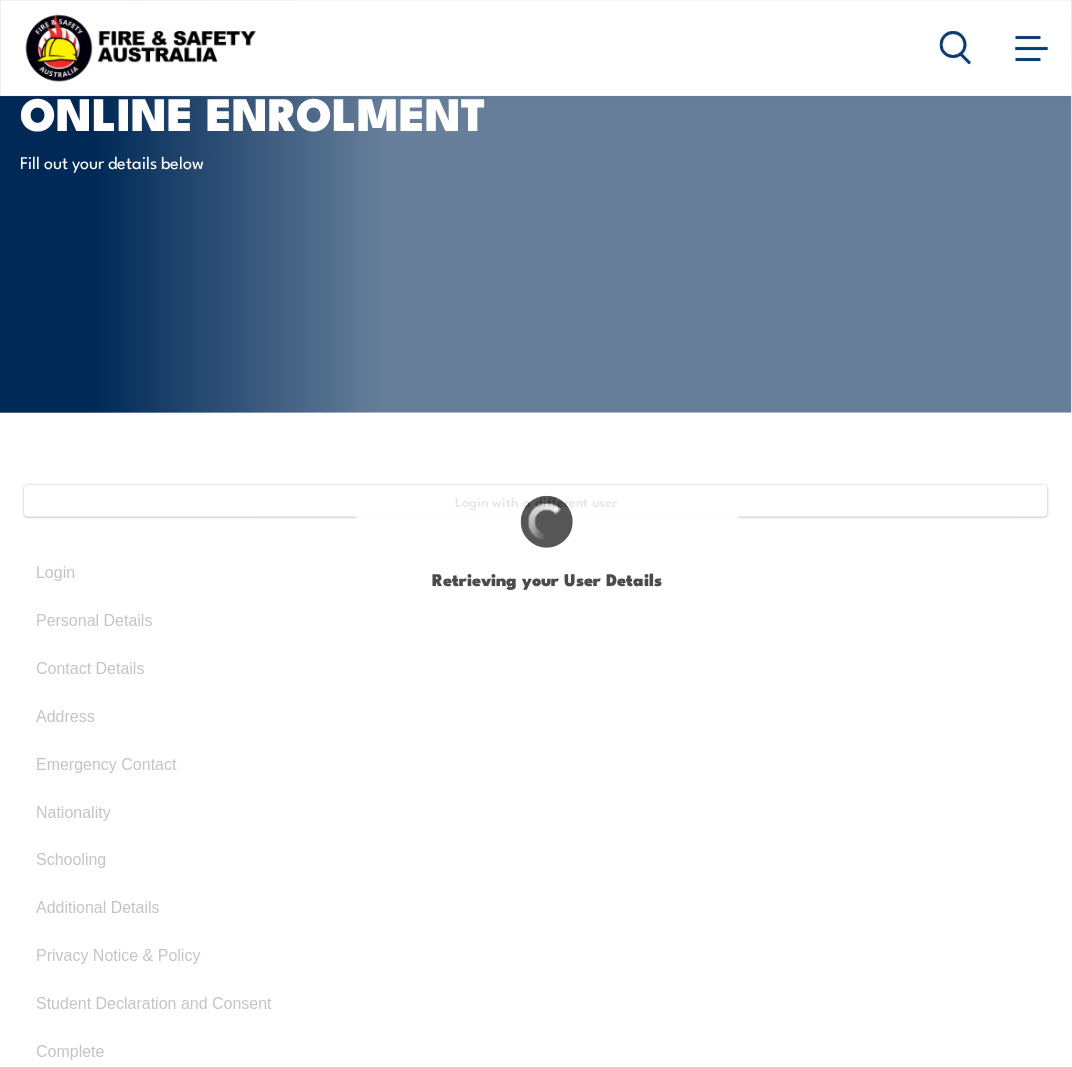 select on "Mr" 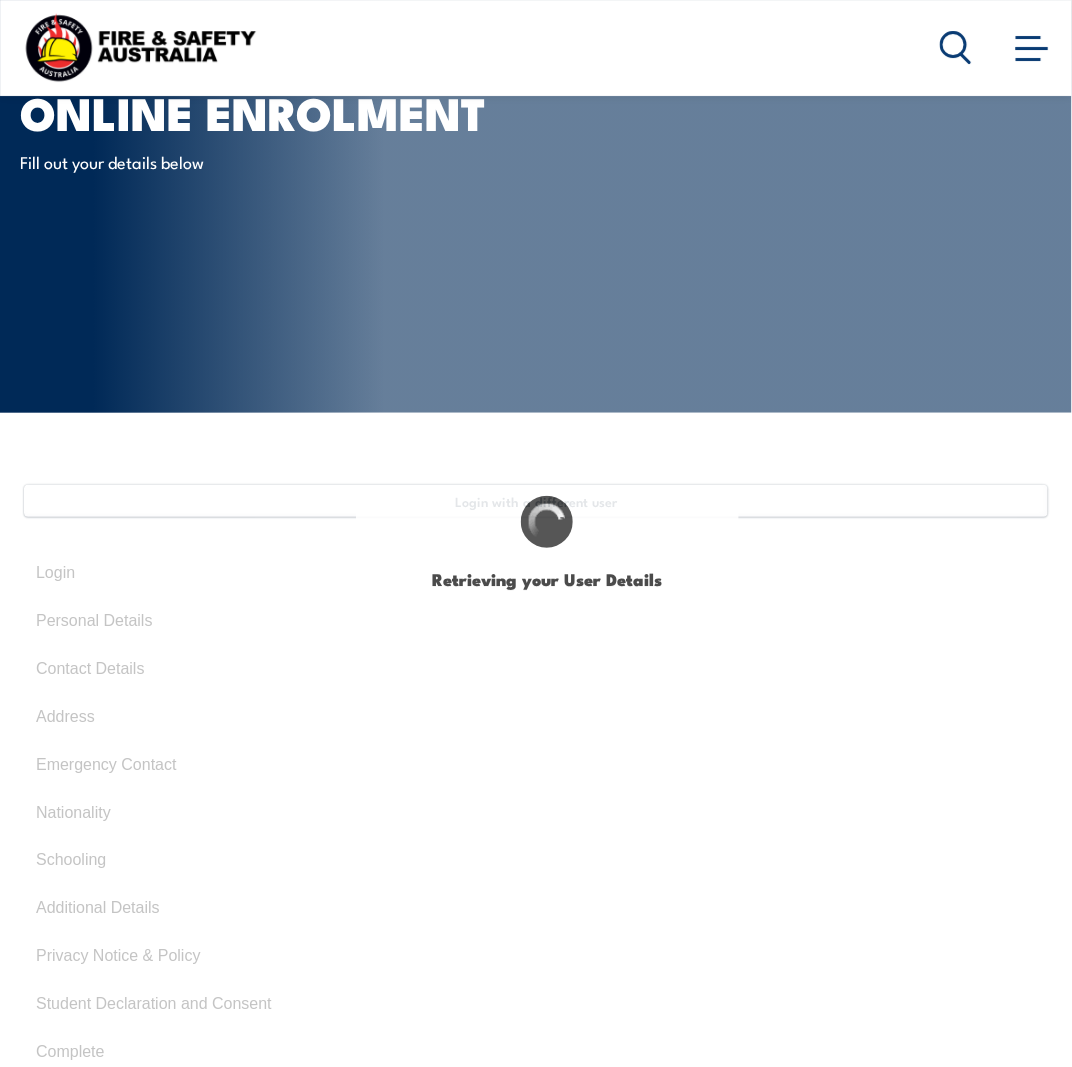 type on "[FIRST] [LAST]" 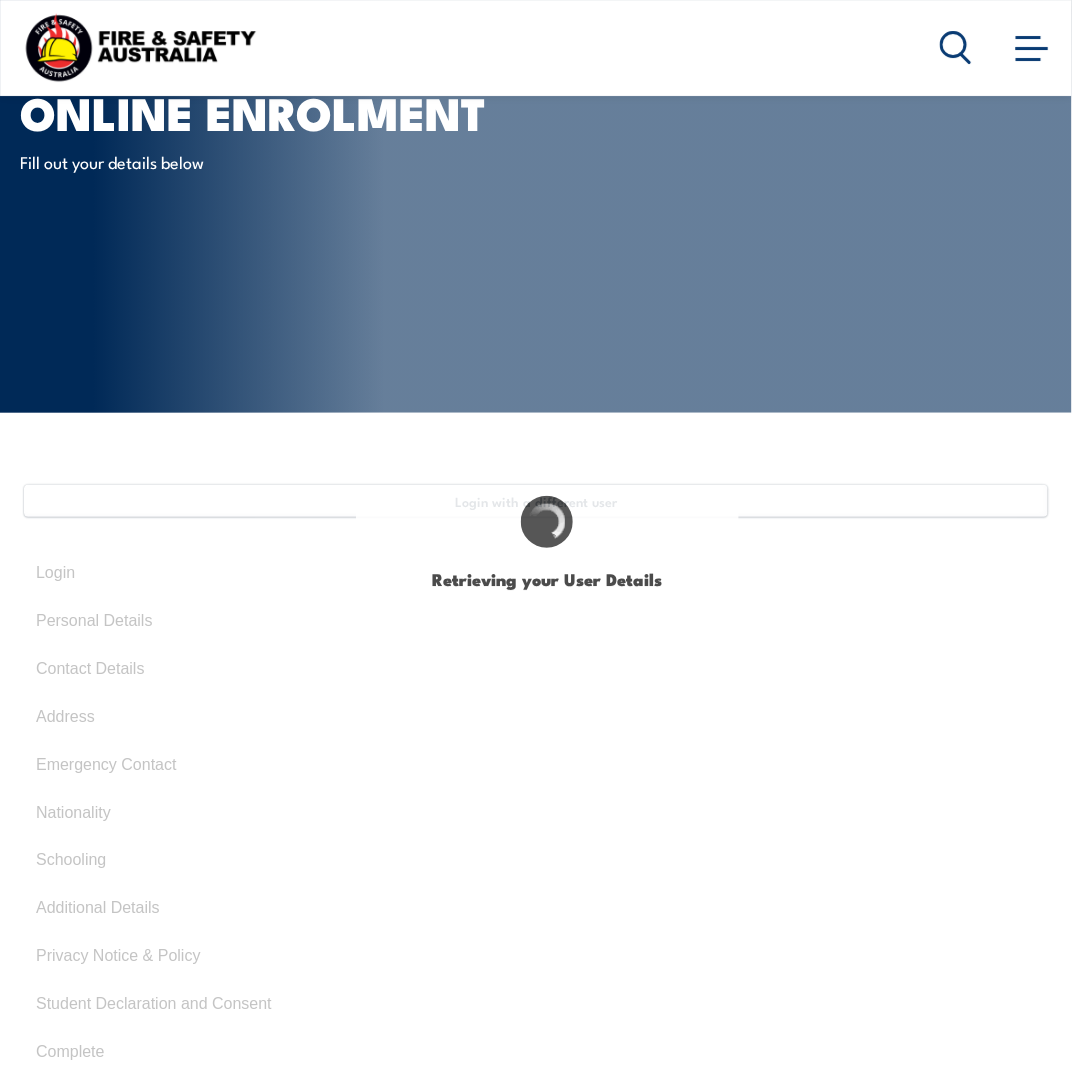 type on "[FIRST]" 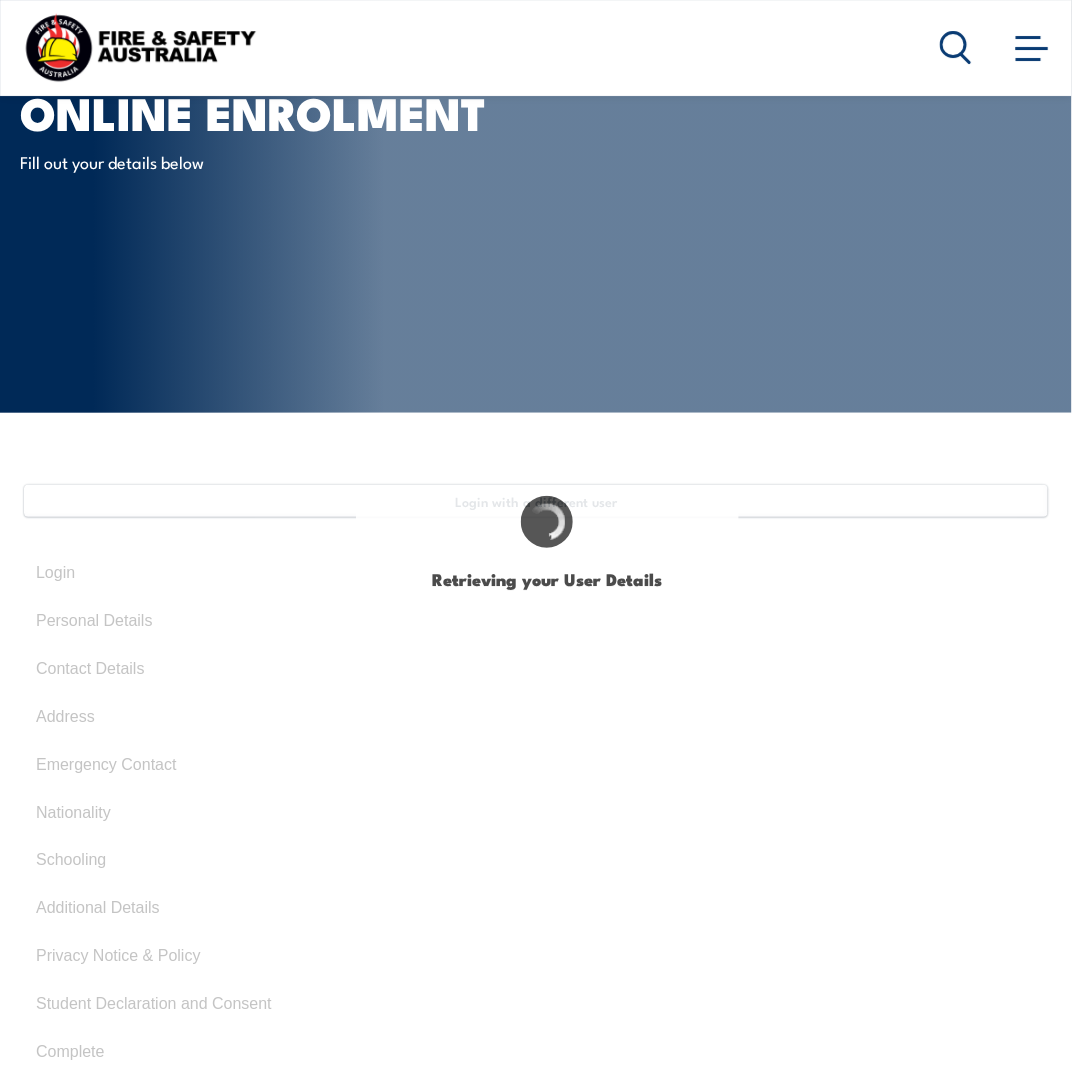 type on "[LAST]" 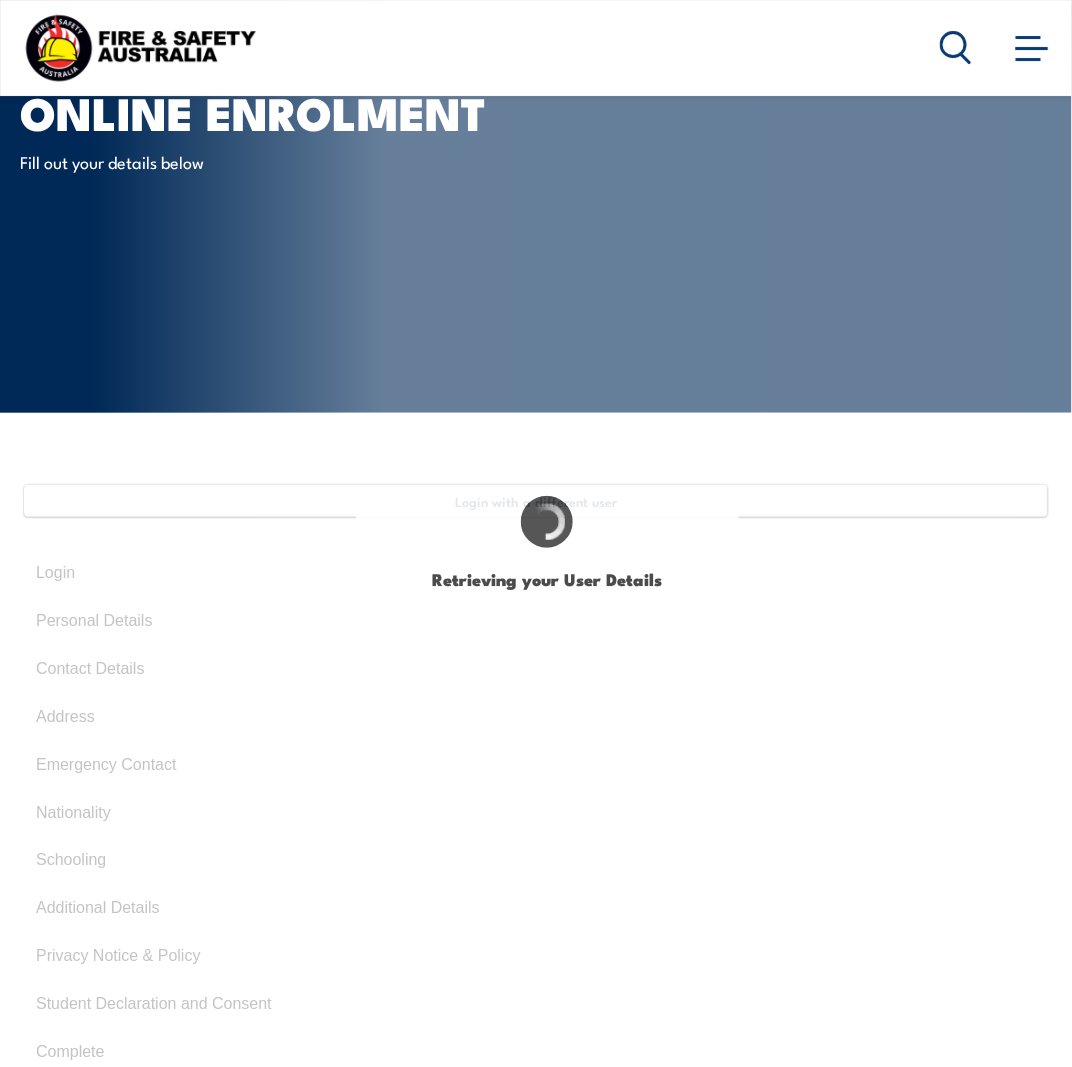 type on "[DATE]" 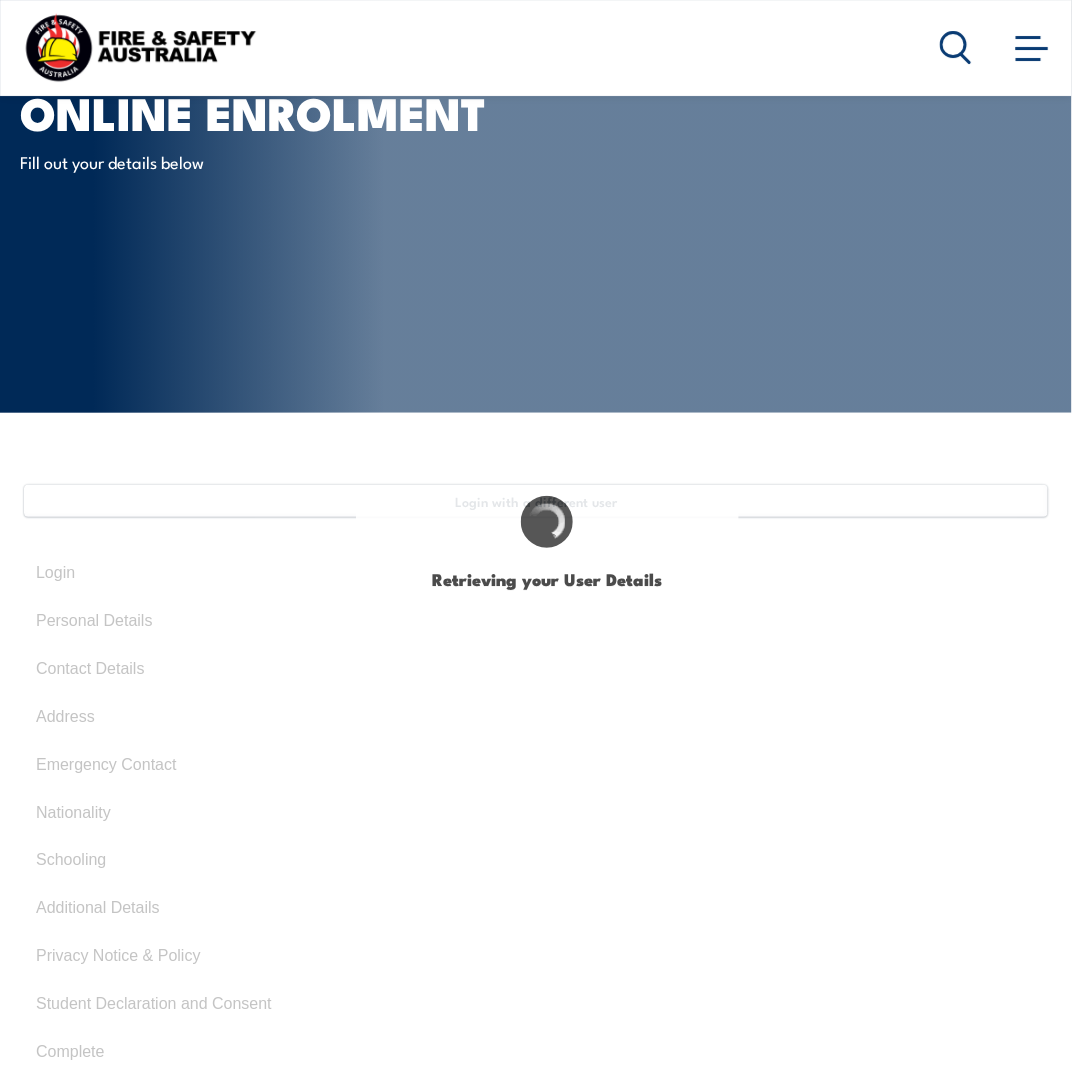 type on "[LICENSE]" 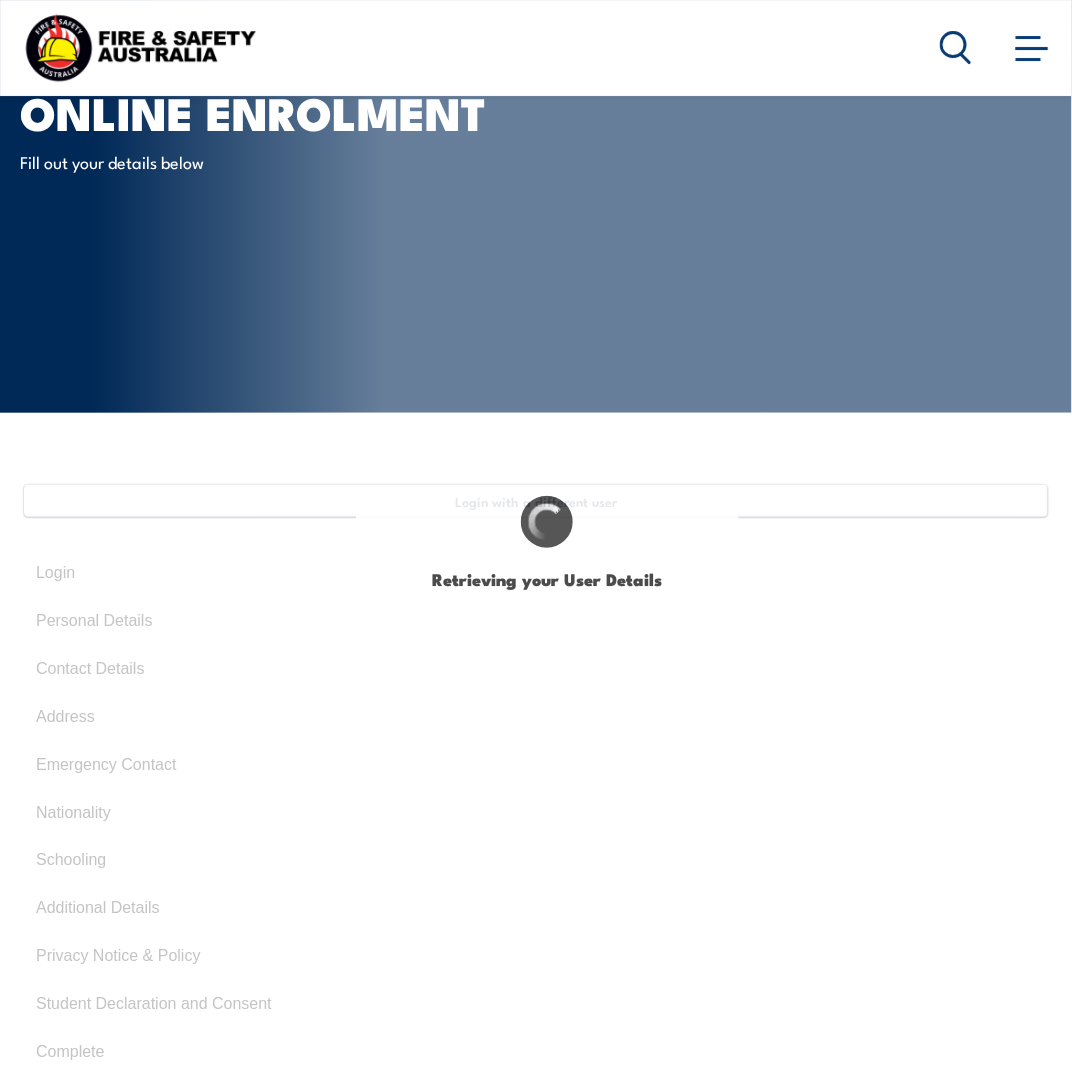 select on "M" 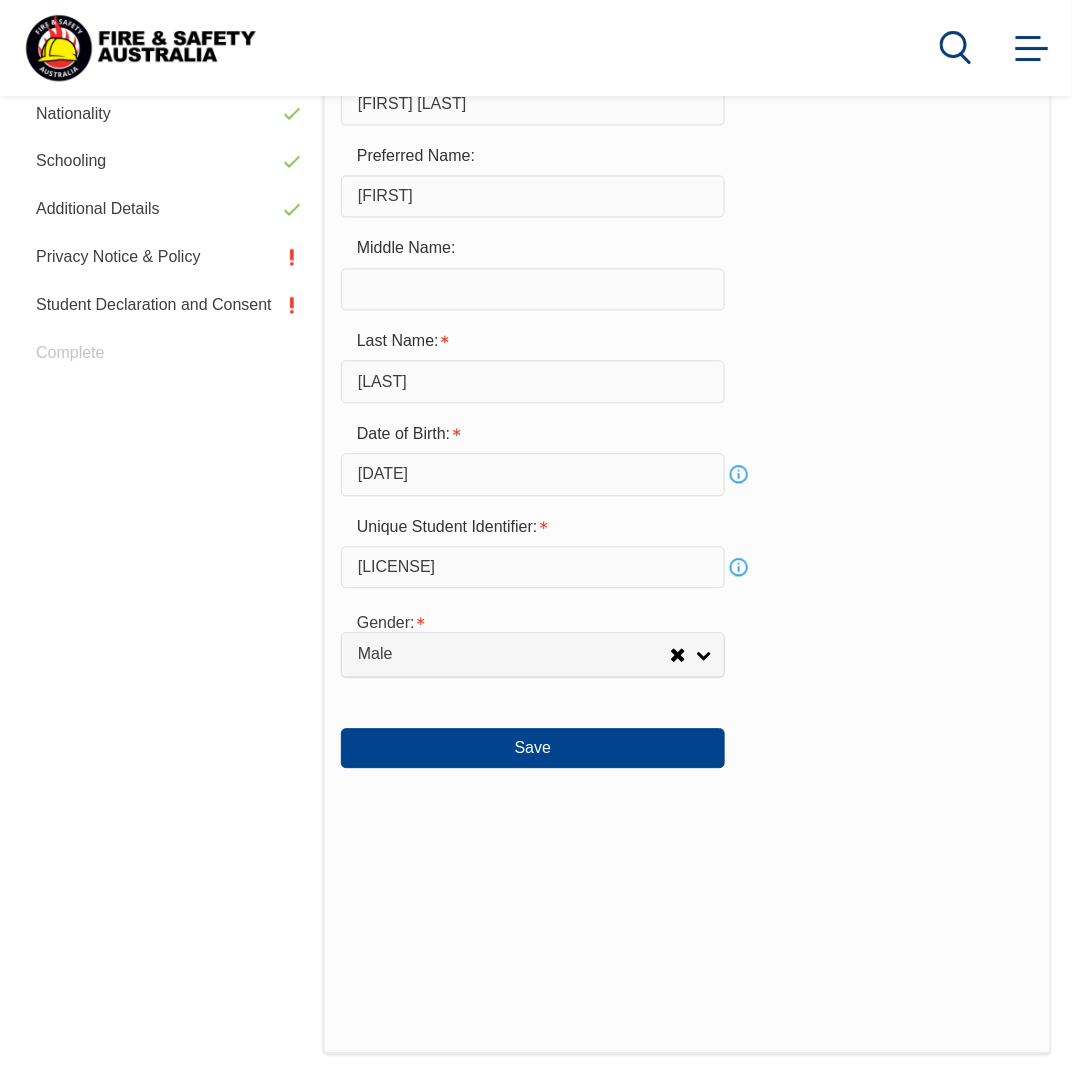 scroll, scrollTop: 600, scrollLeft: 0, axis: vertical 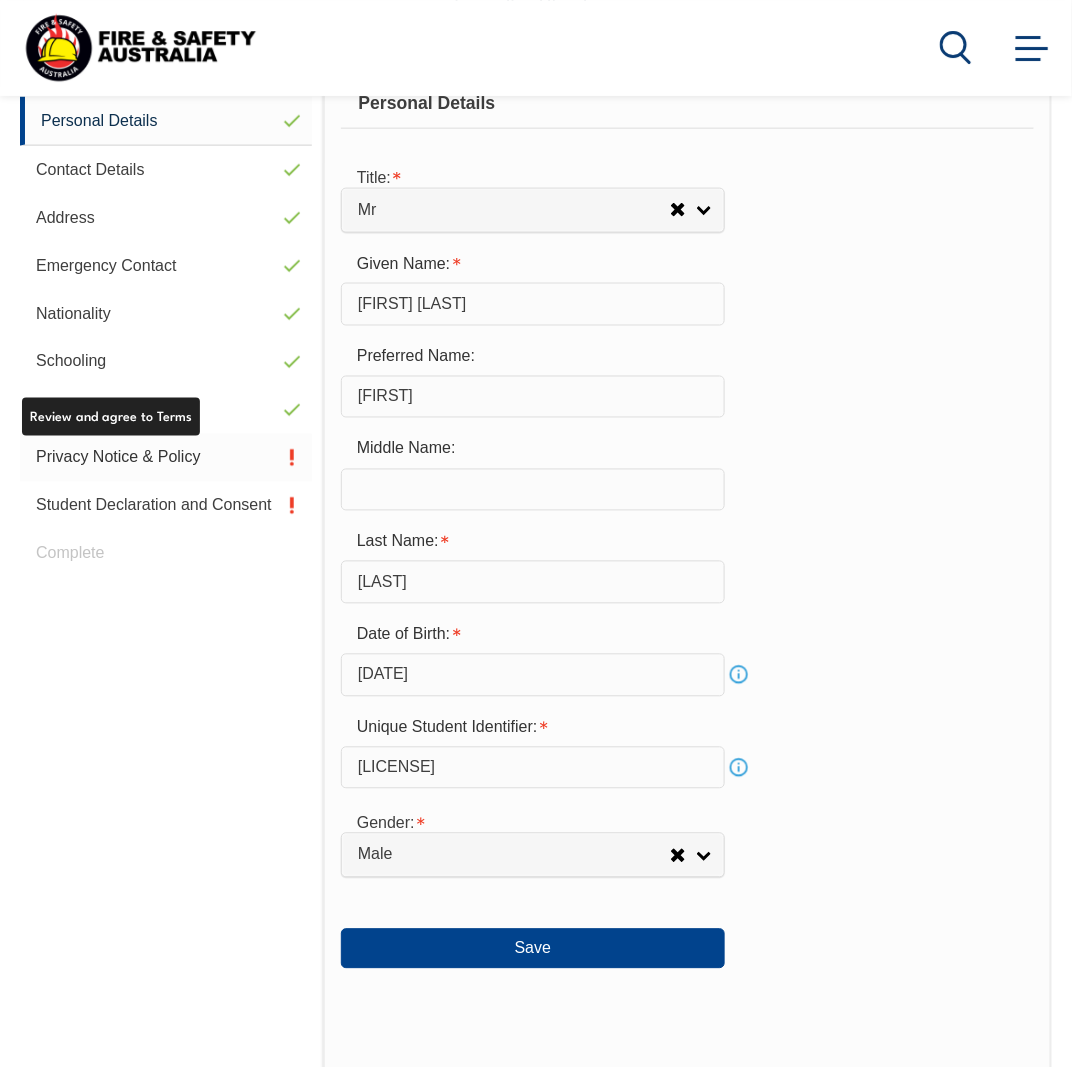 click on "Privacy Notice & Policy" at bounding box center [166, 458] 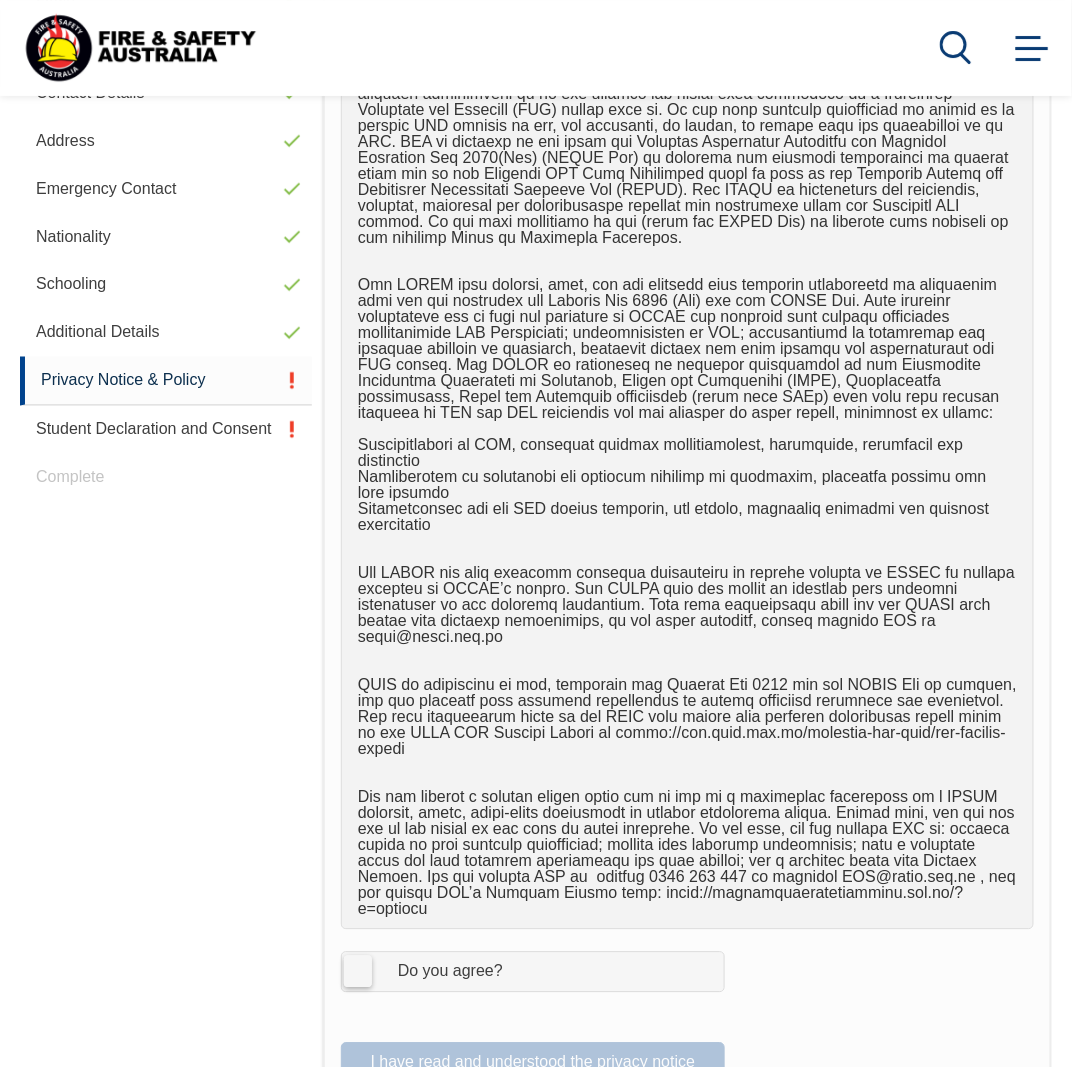 scroll, scrollTop: 785, scrollLeft: 0, axis: vertical 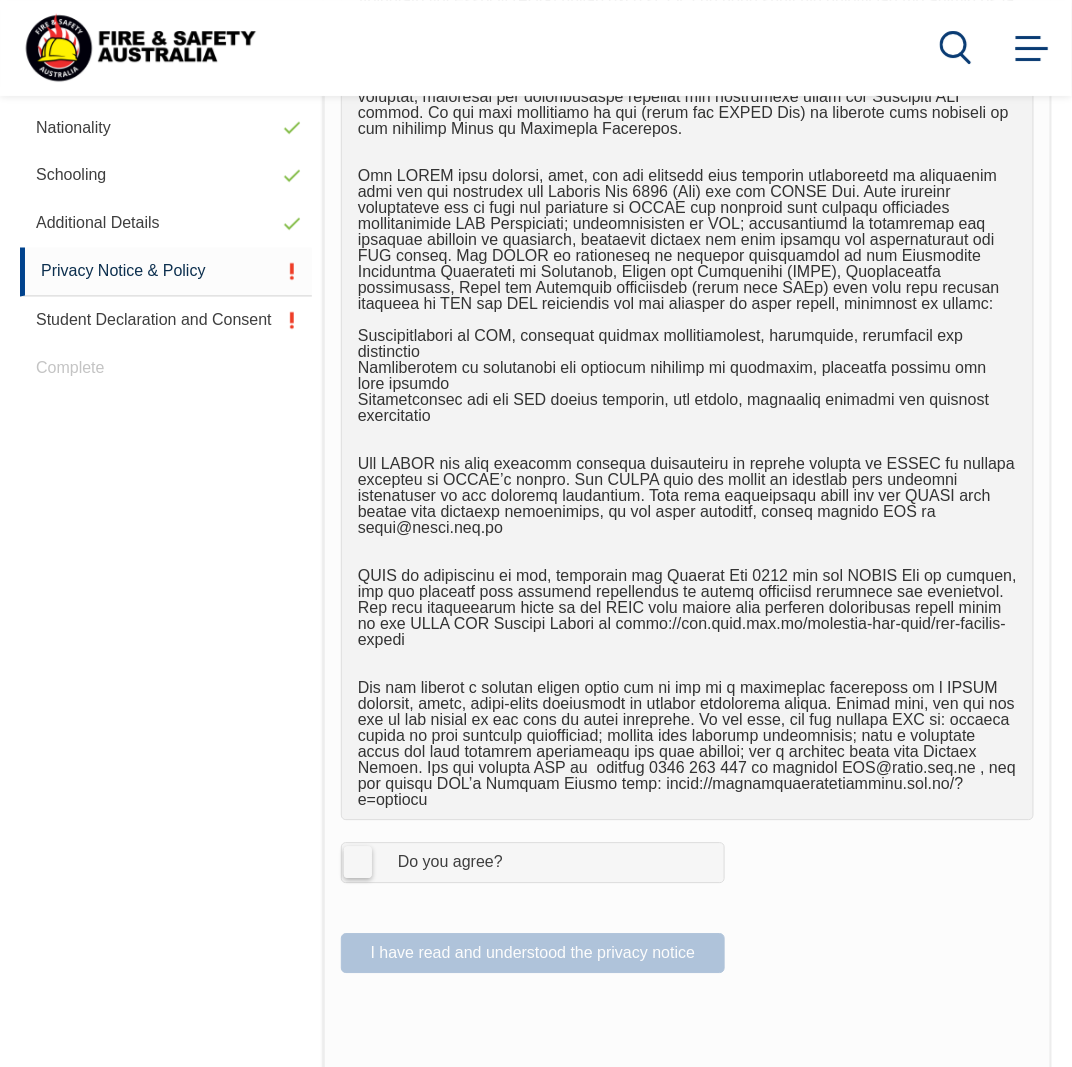 click on "I Agree Do you agree?" at bounding box center [533, 863] 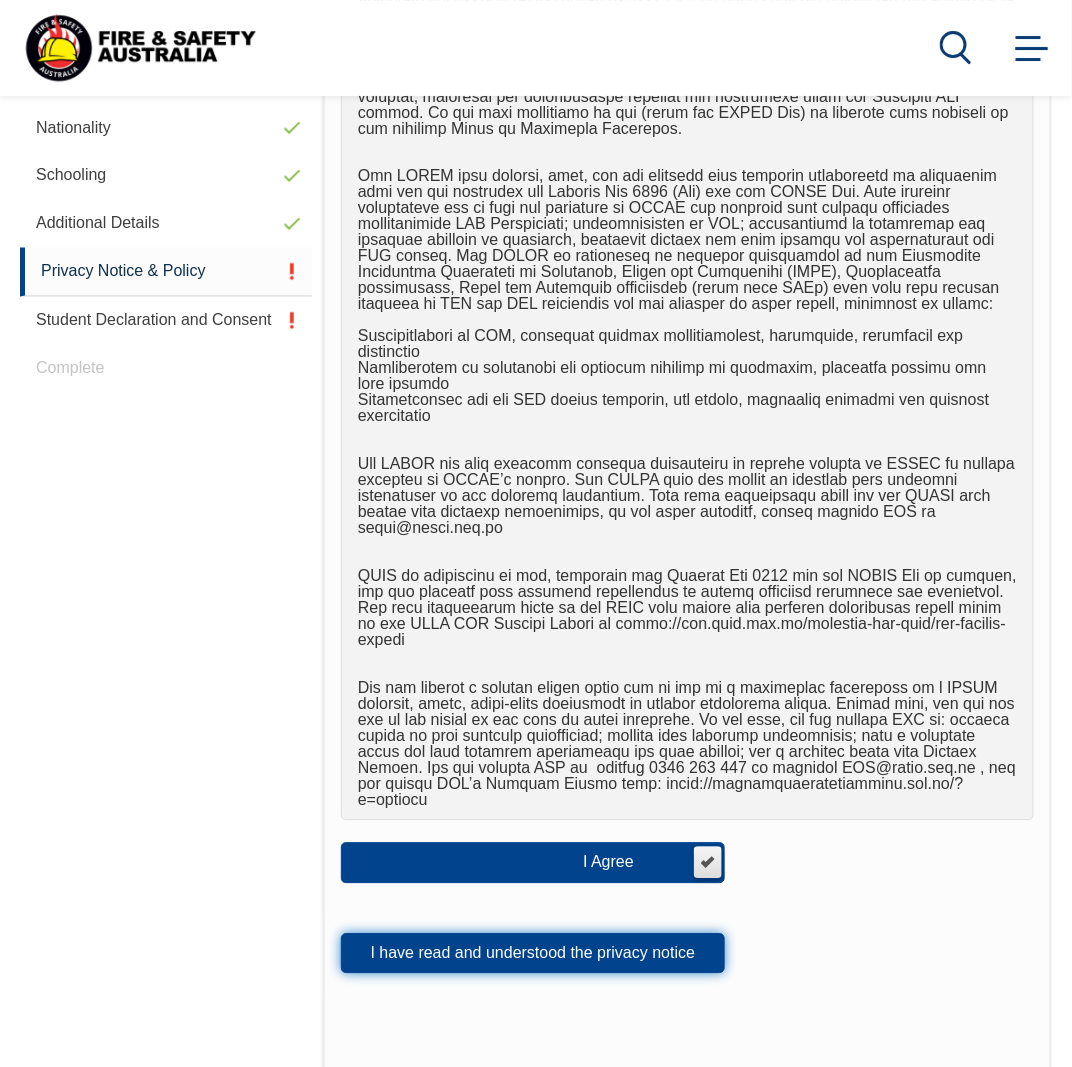 click on "I have read and understood the privacy notice" at bounding box center [533, 954] 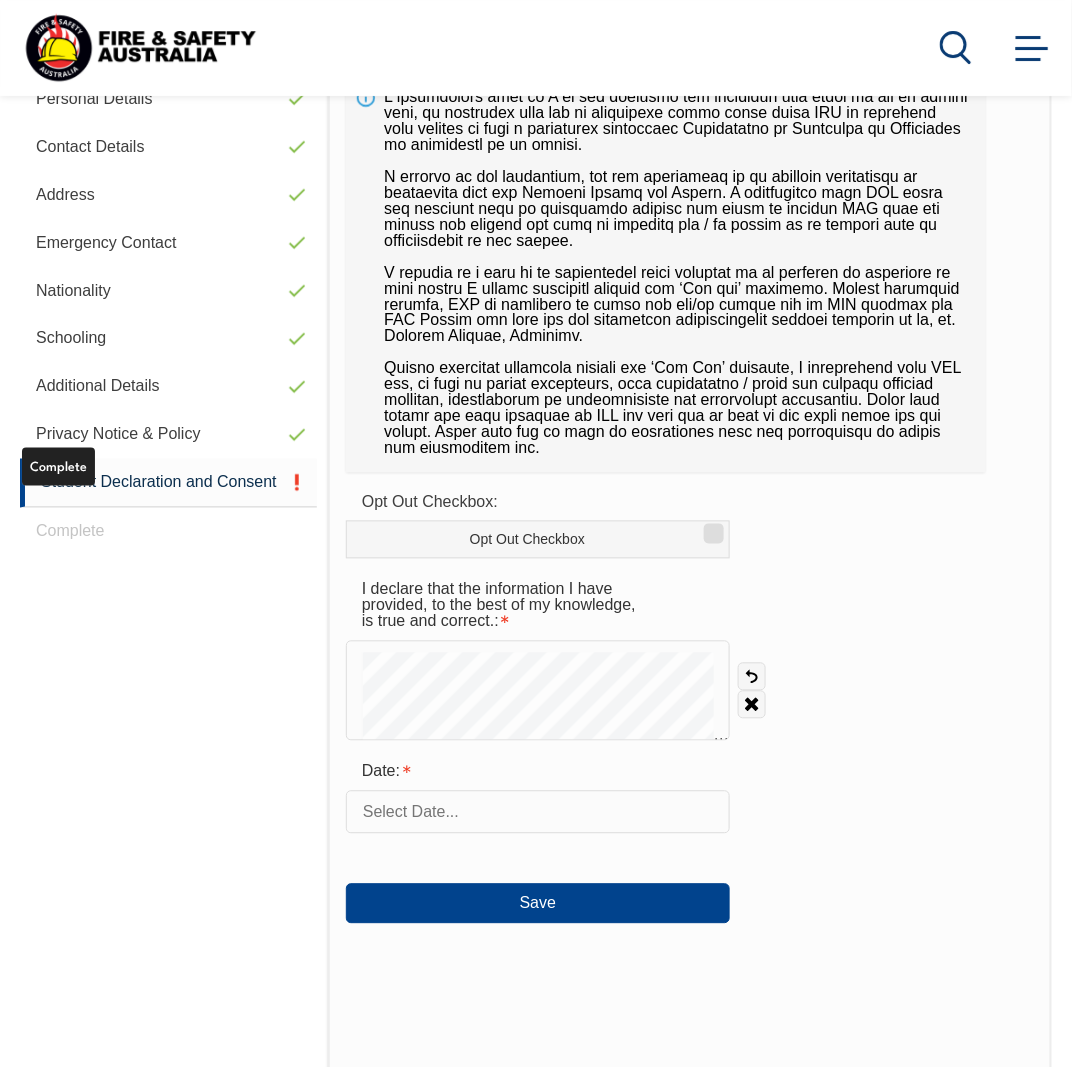 scroll, scrollTop: 485, scrollLeft: 0, axis: vertical 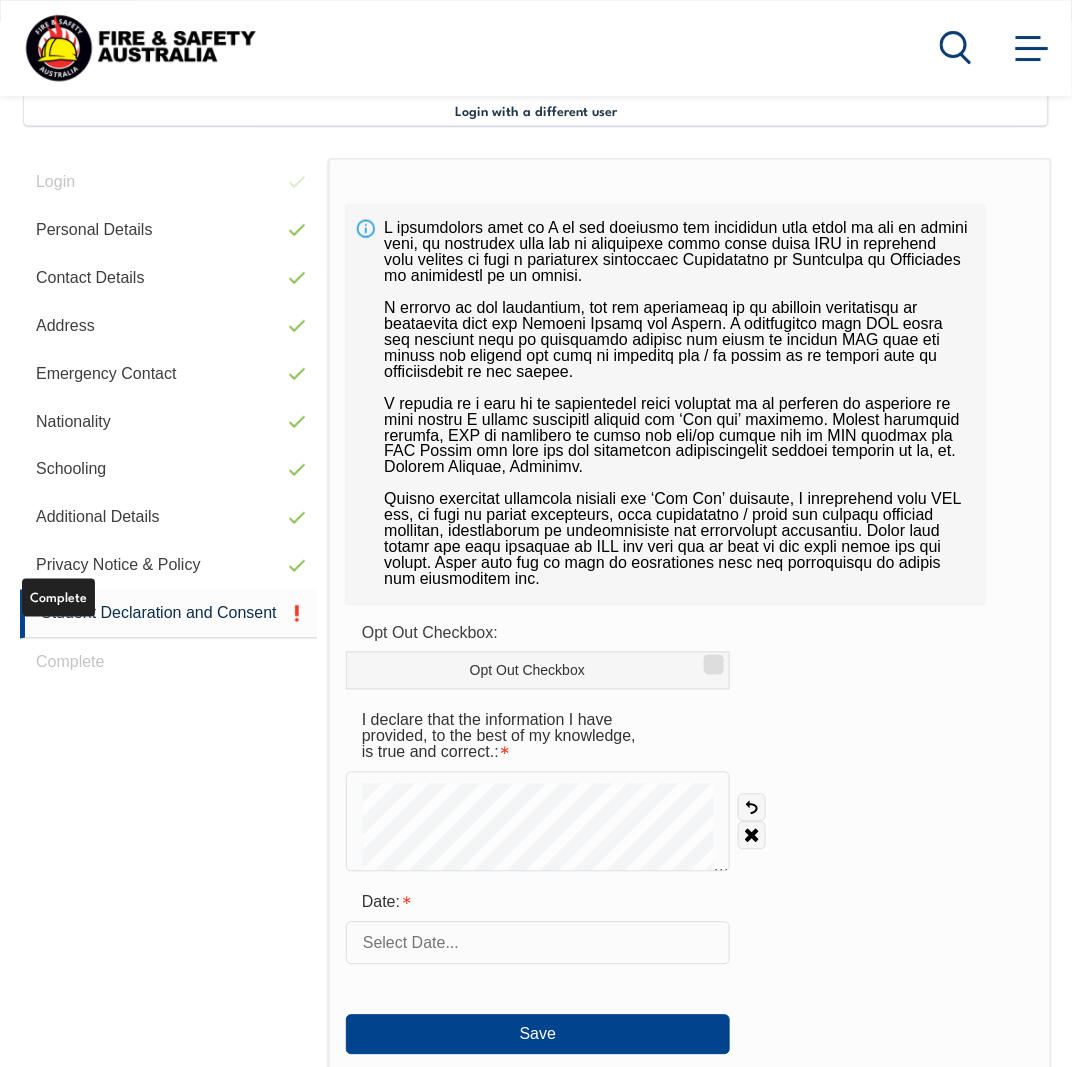 click on "Login Personal Details Contact Details Address Emergency Contact Nationality  Schooling Additional Details Privacy Notice & Policy Student Declaration and Consent Complete" at bounding box center [174, 829] 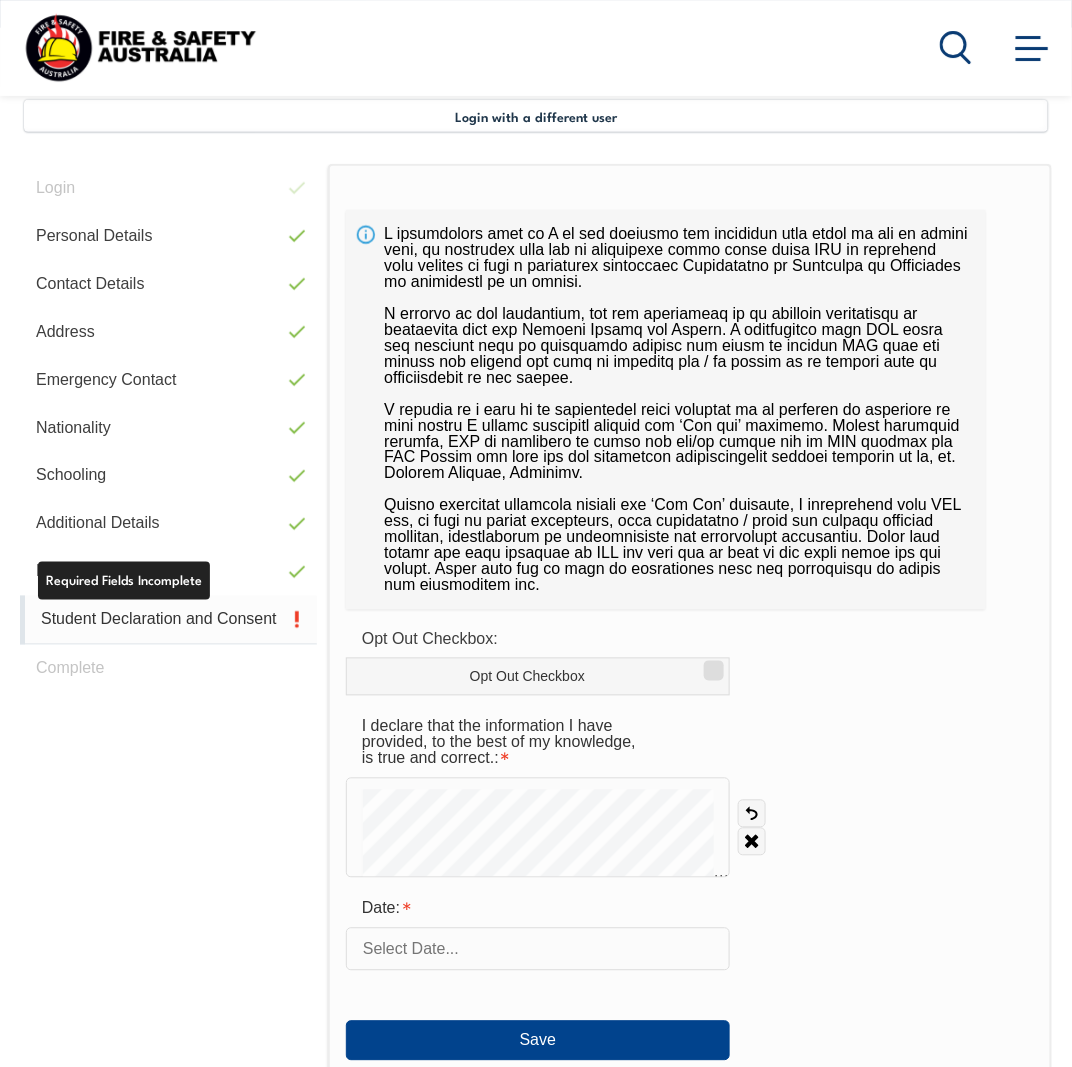click on "Student Declaration and Consent" at bounding box center [168, 620] 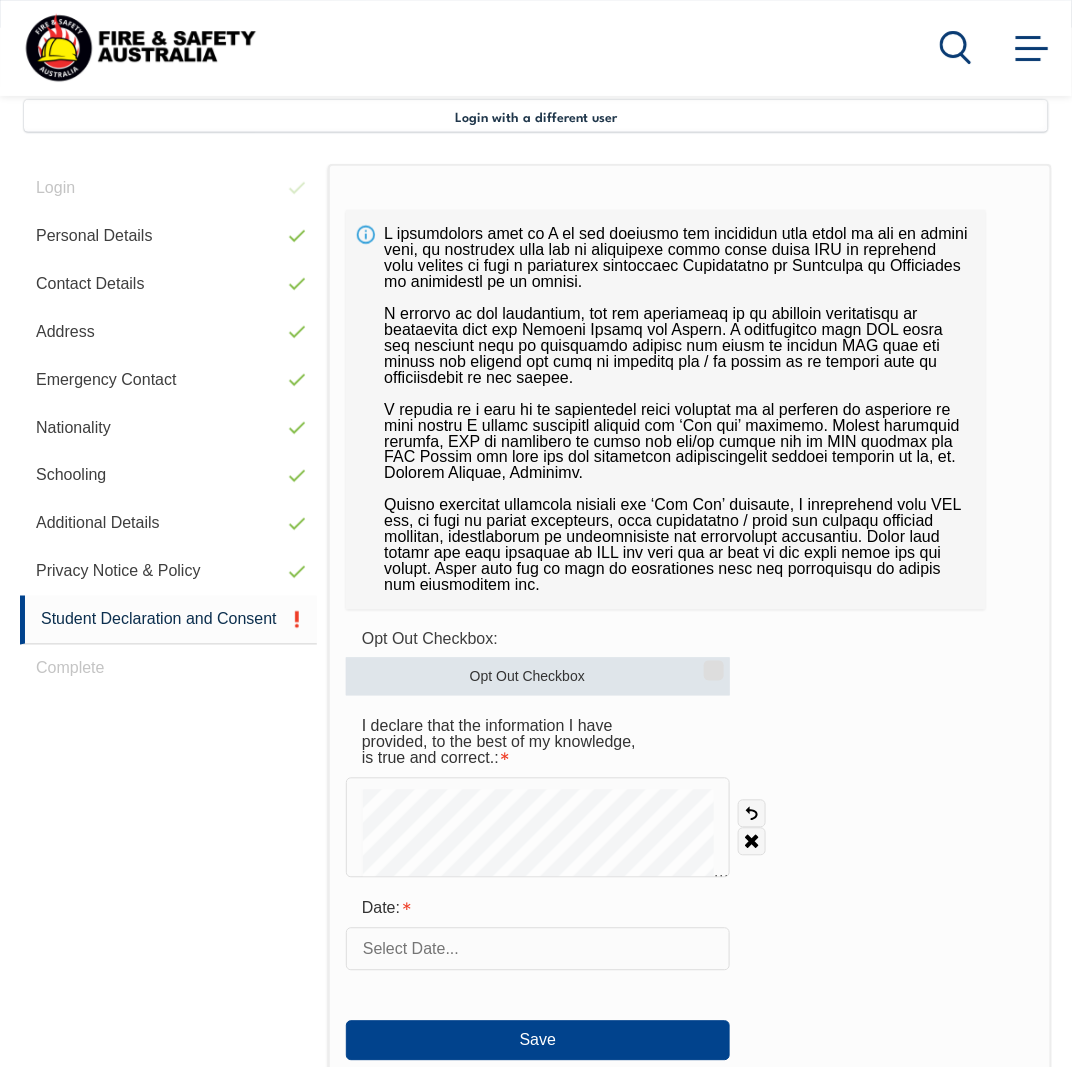 click on "Opt Out Checkbox" at bounding box center (538, 677) 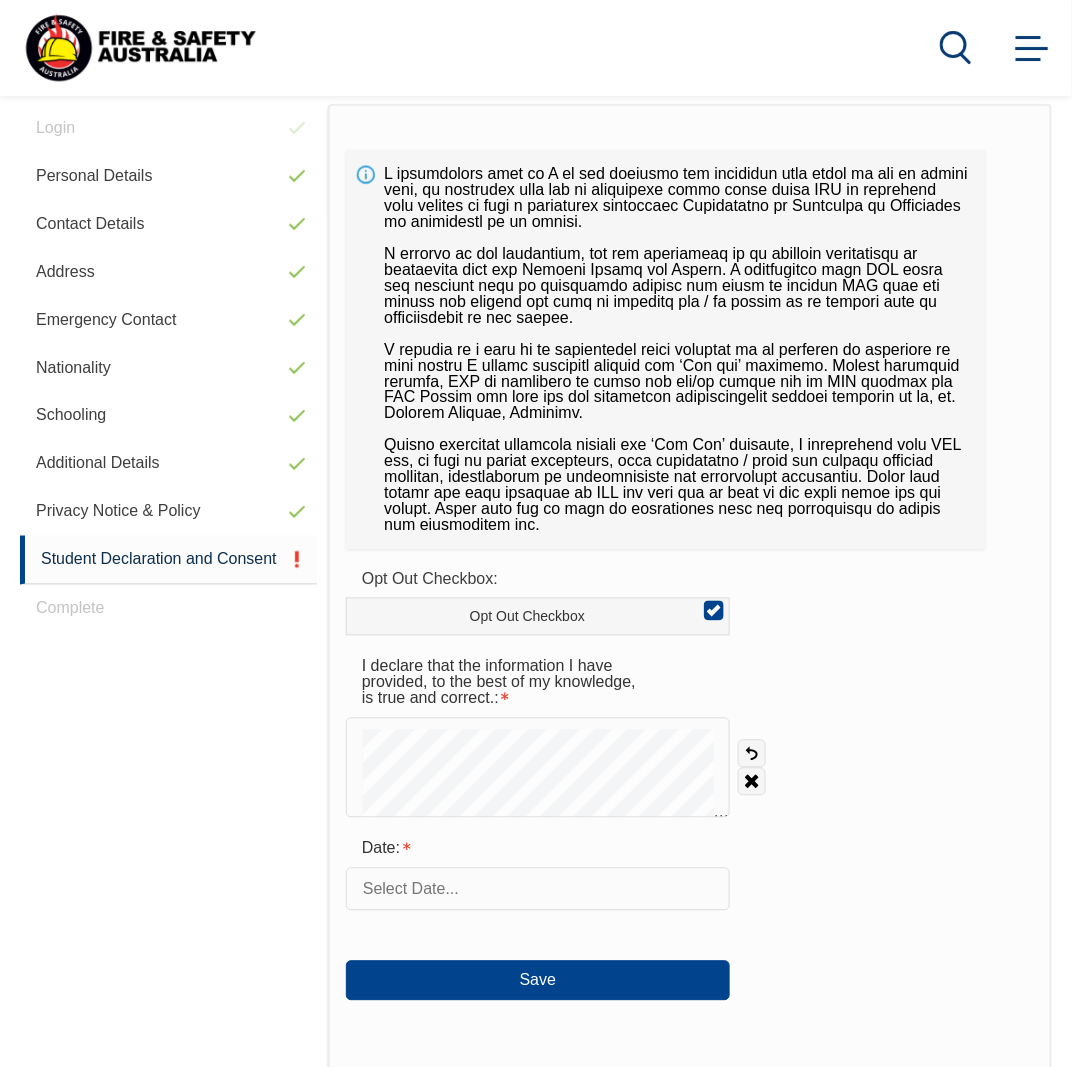 scroll, scrollTop: 585, scrollLeft: 0, axis: vertical 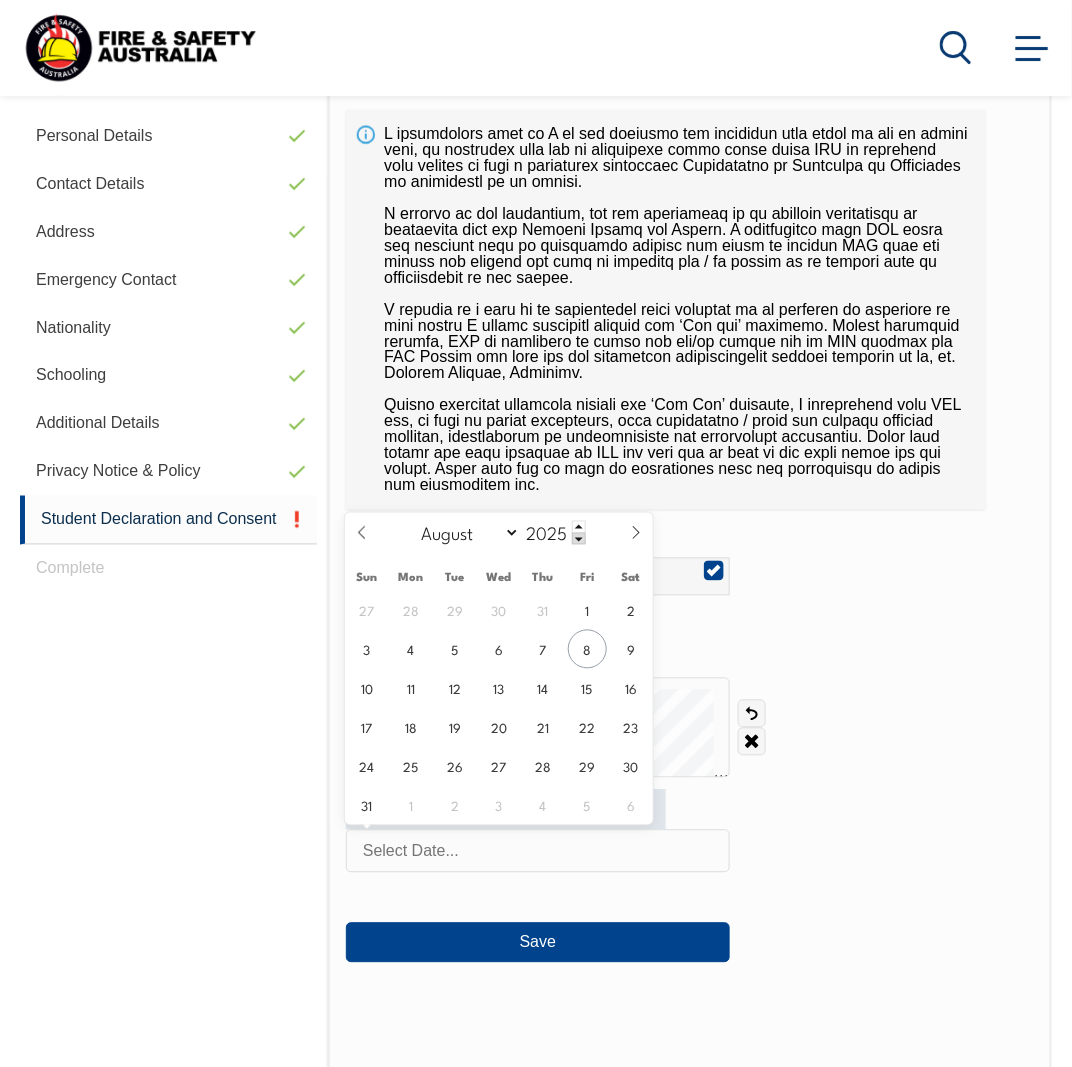 click at bounding box center [538, 851] 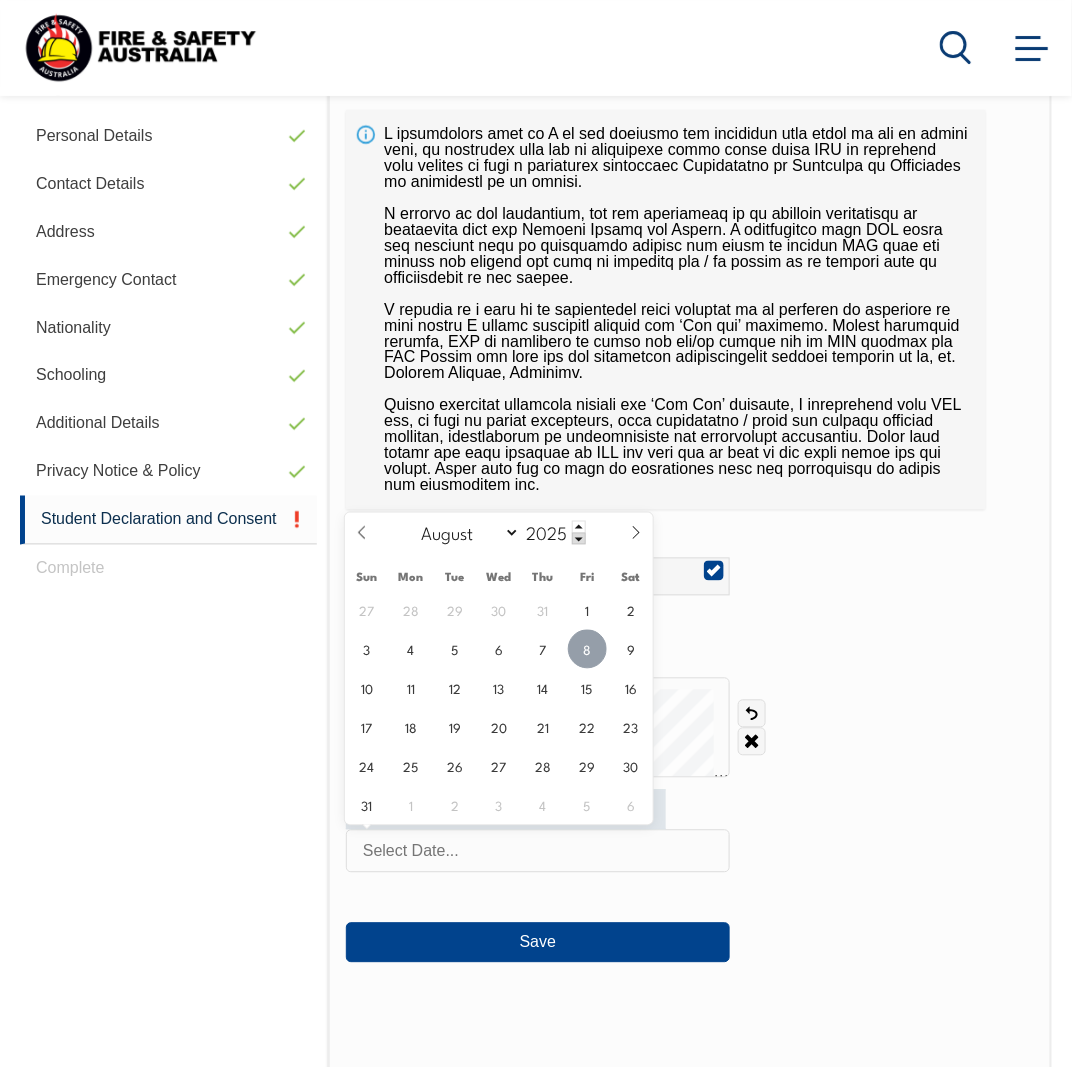 click on "8" at bounding box center [587, 649] 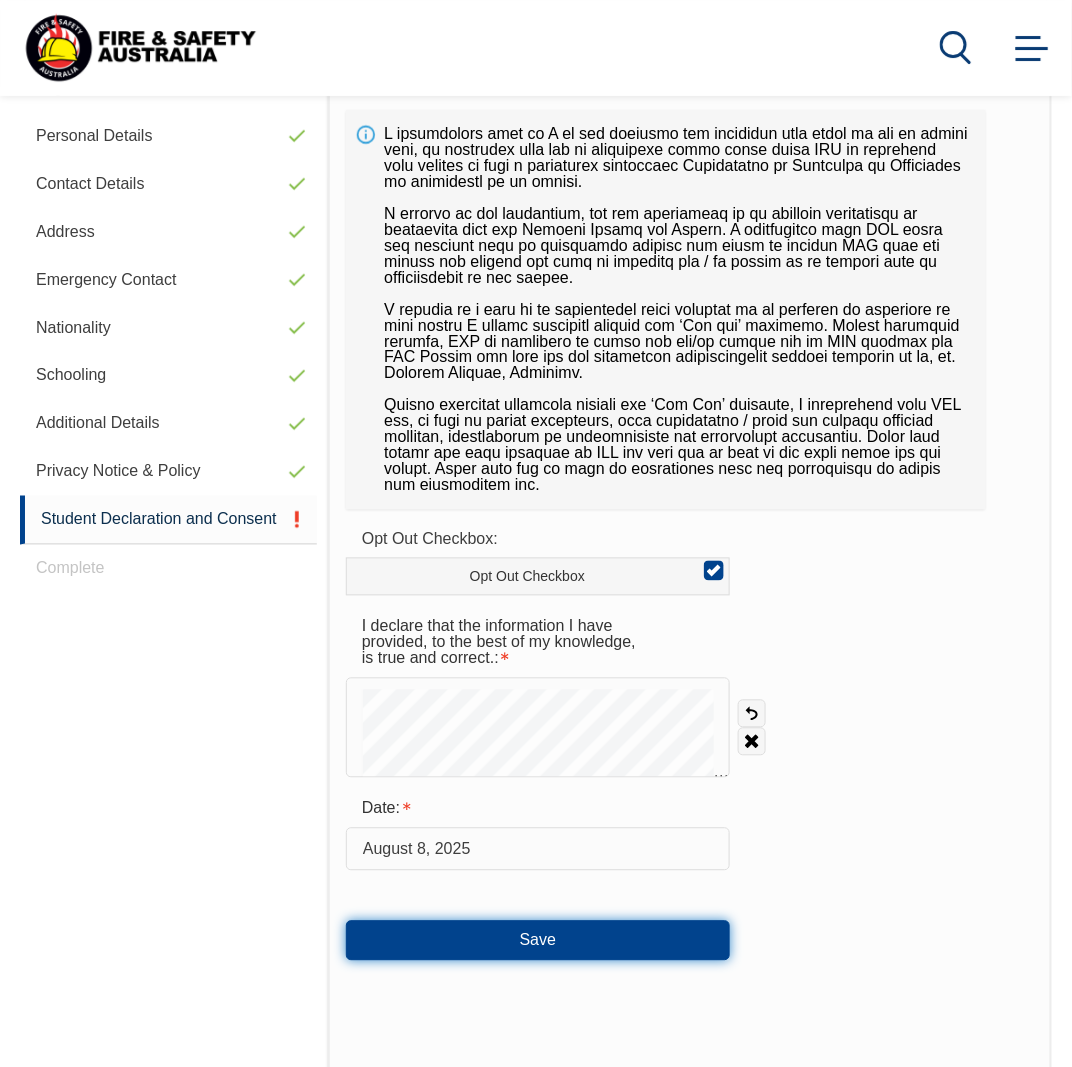 click on "Save" at bounding box center (538, 941) 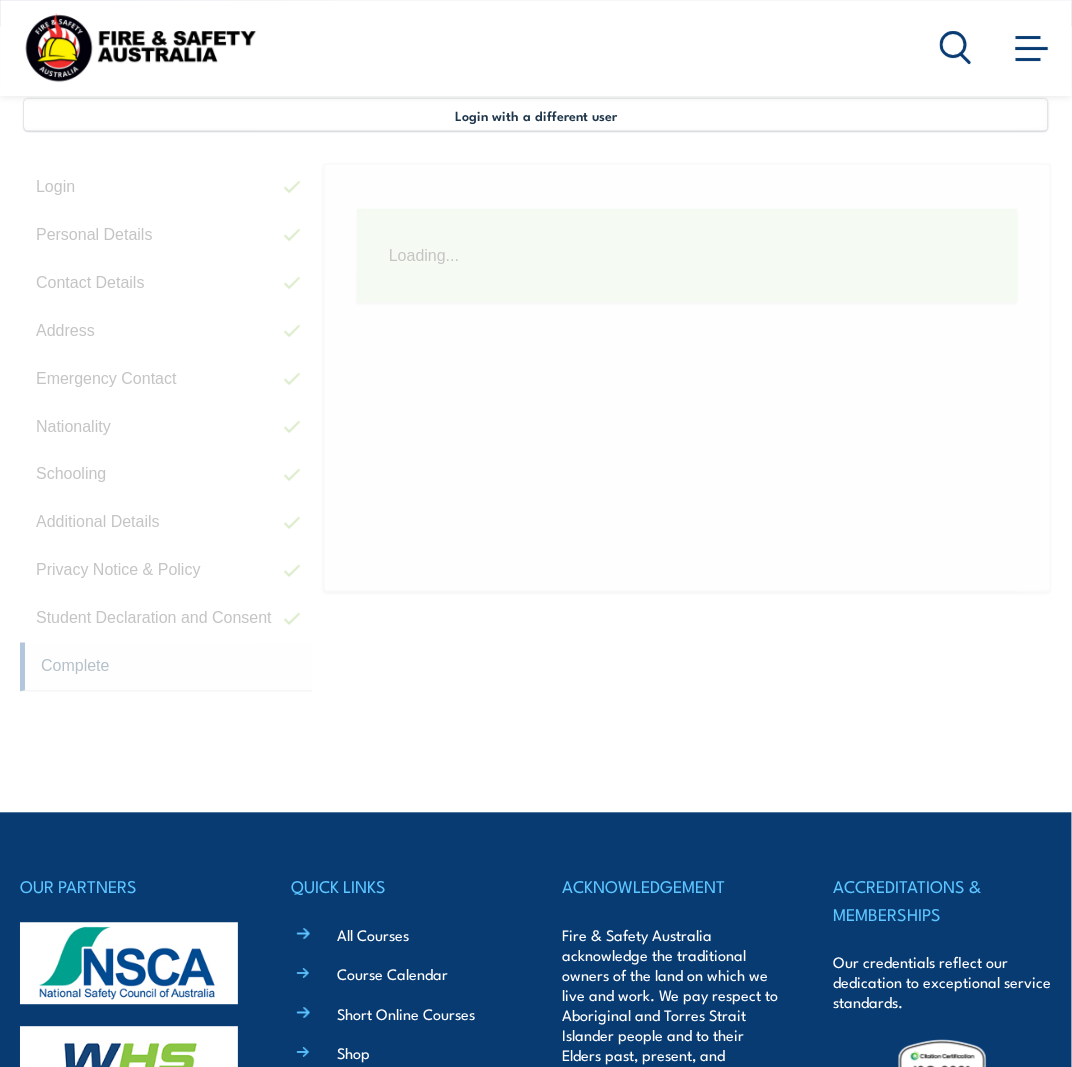 scroll, scrollTop: 485, scrollLeft: 0, axis: vertical 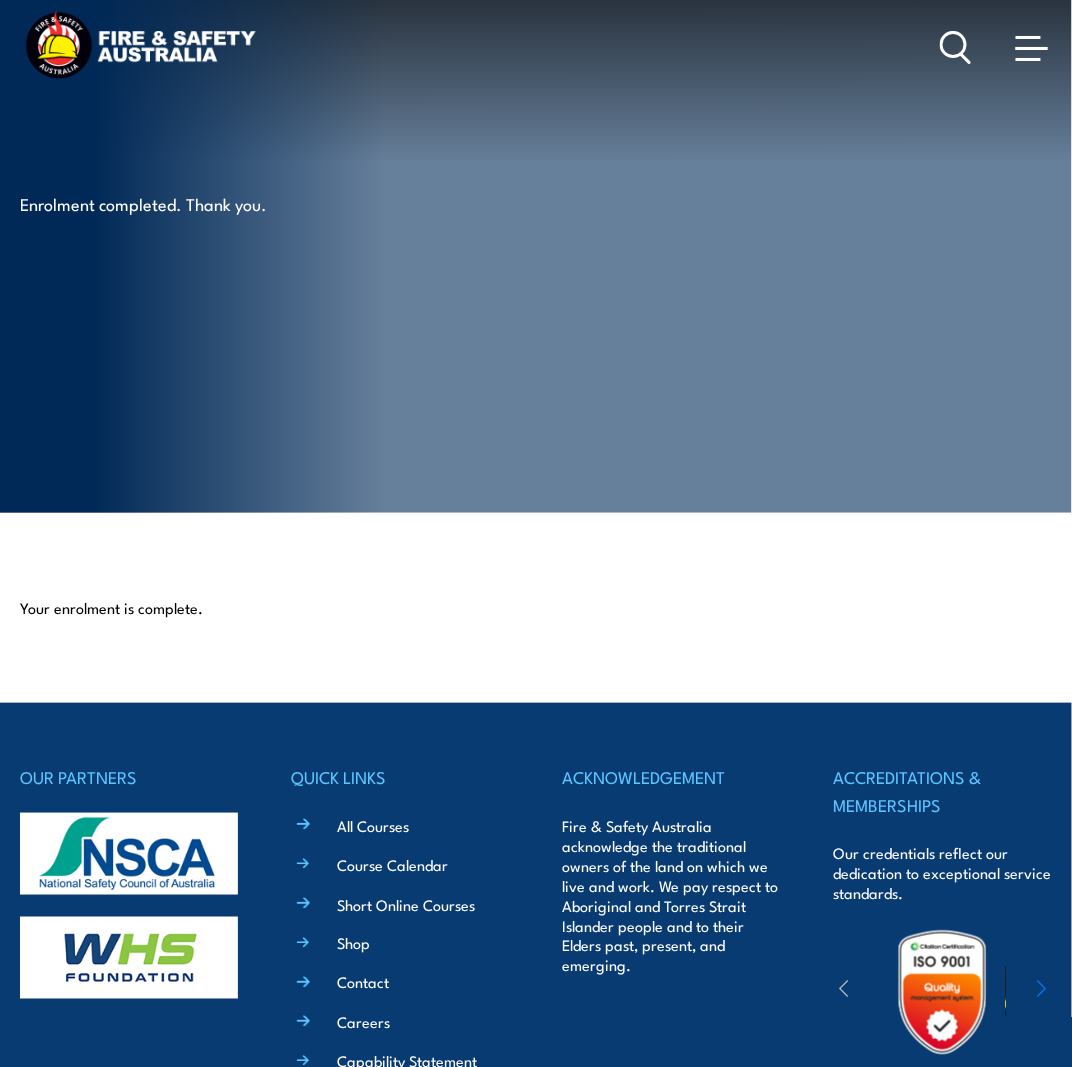click at bounding box center [1028, 37] 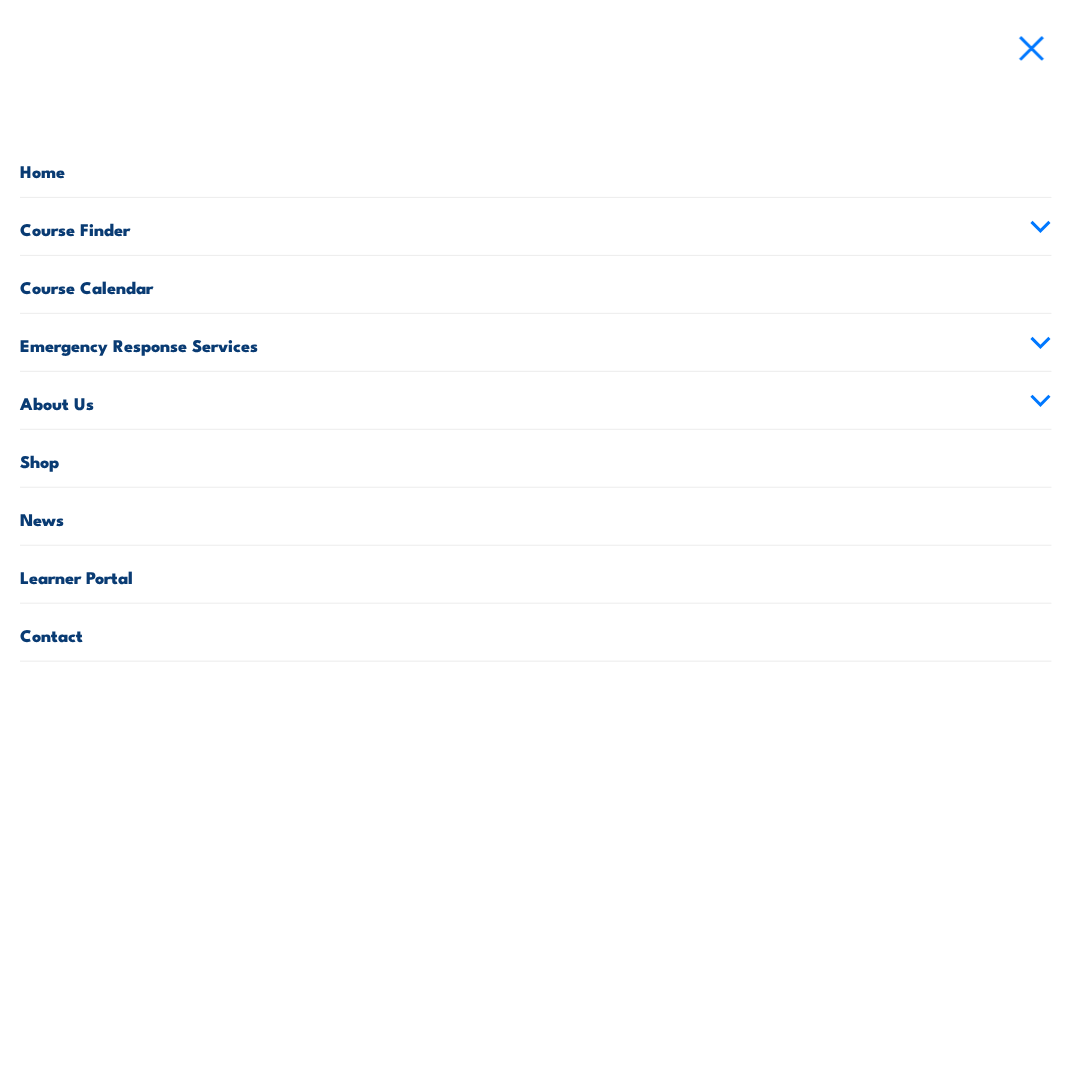 click on "Emergency Response Services" at bounding box center (536, 342) 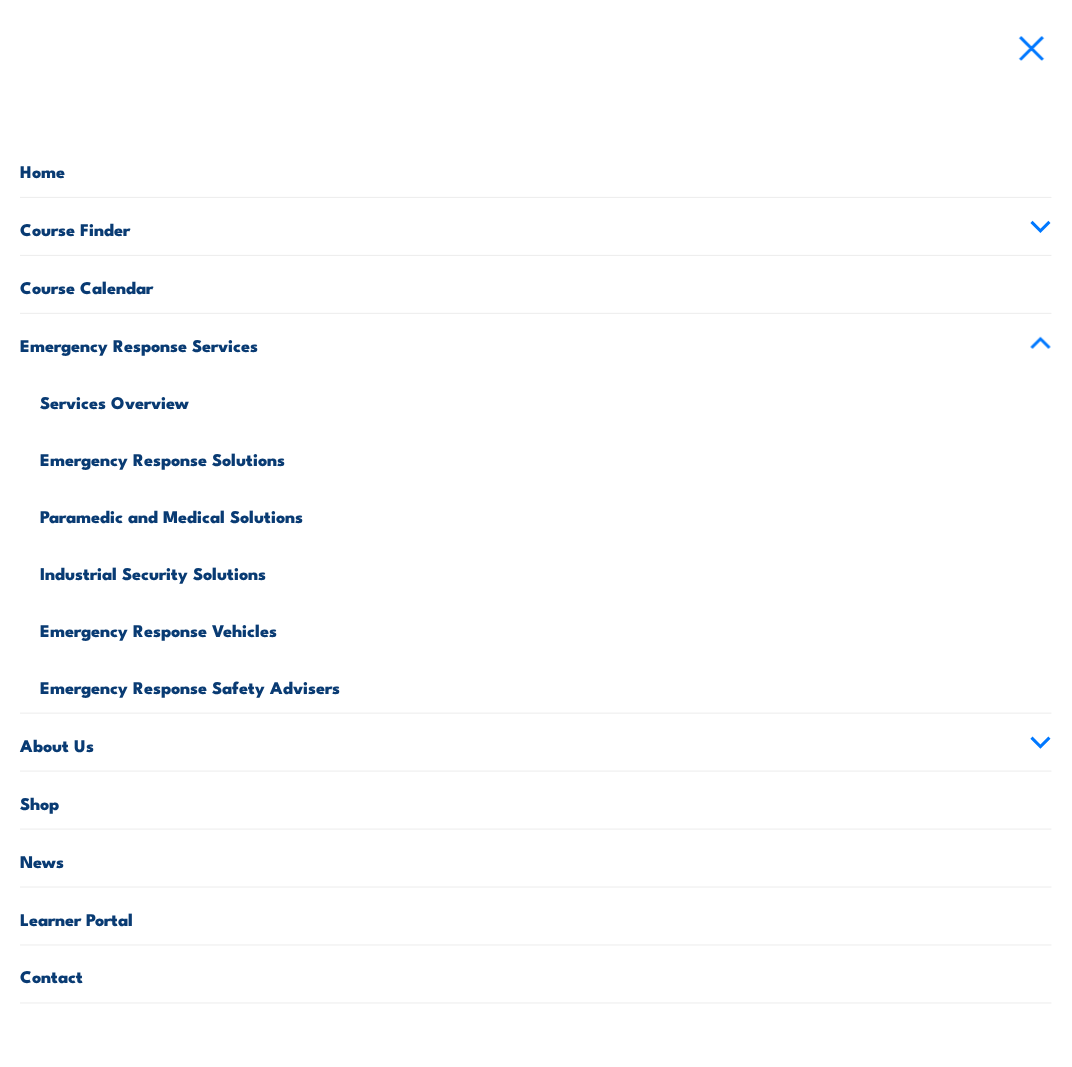 click on "Course Finder" at bounding box center (536, 226) 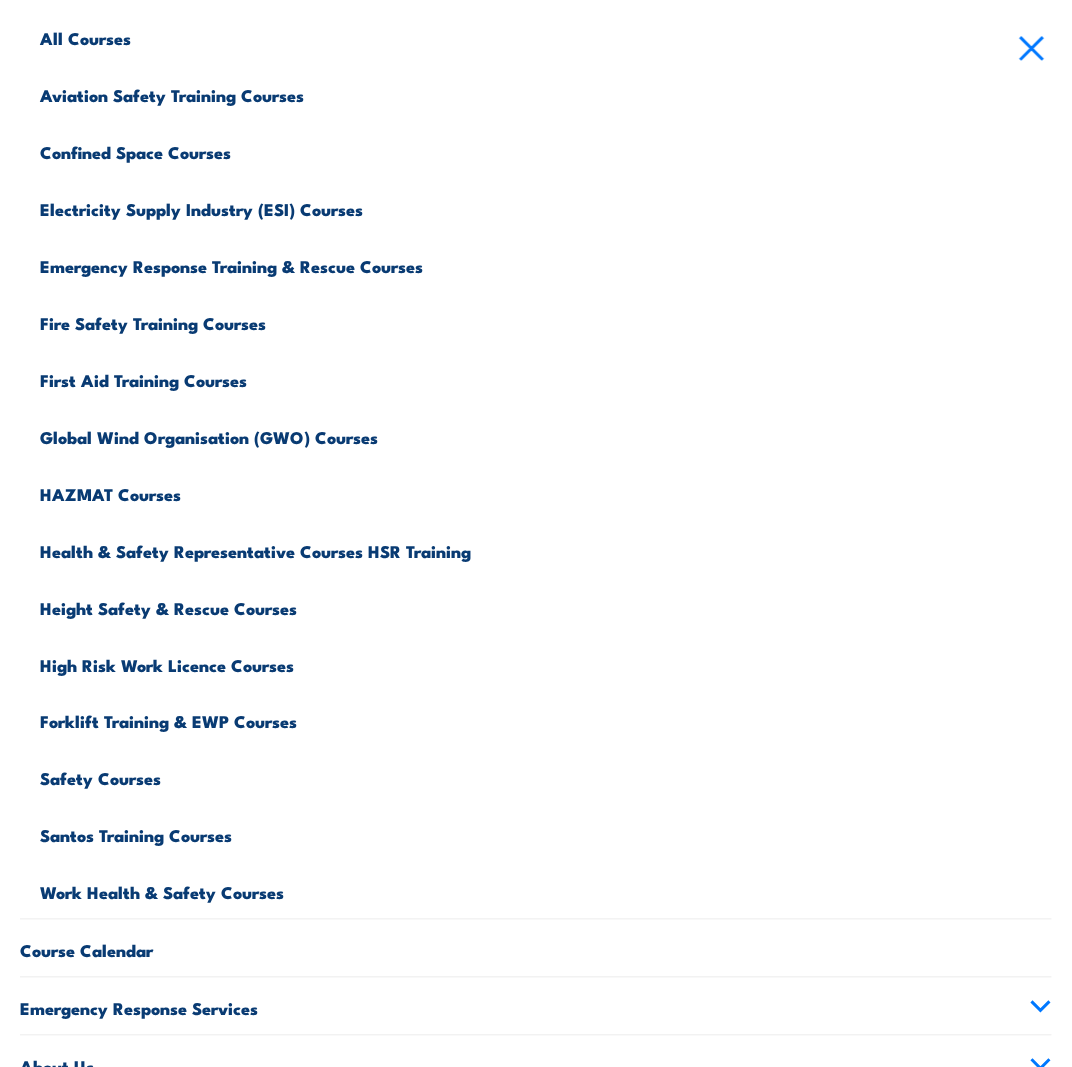 scroll, scrollTop: 232, scrollLeft: 0, axis: vertical 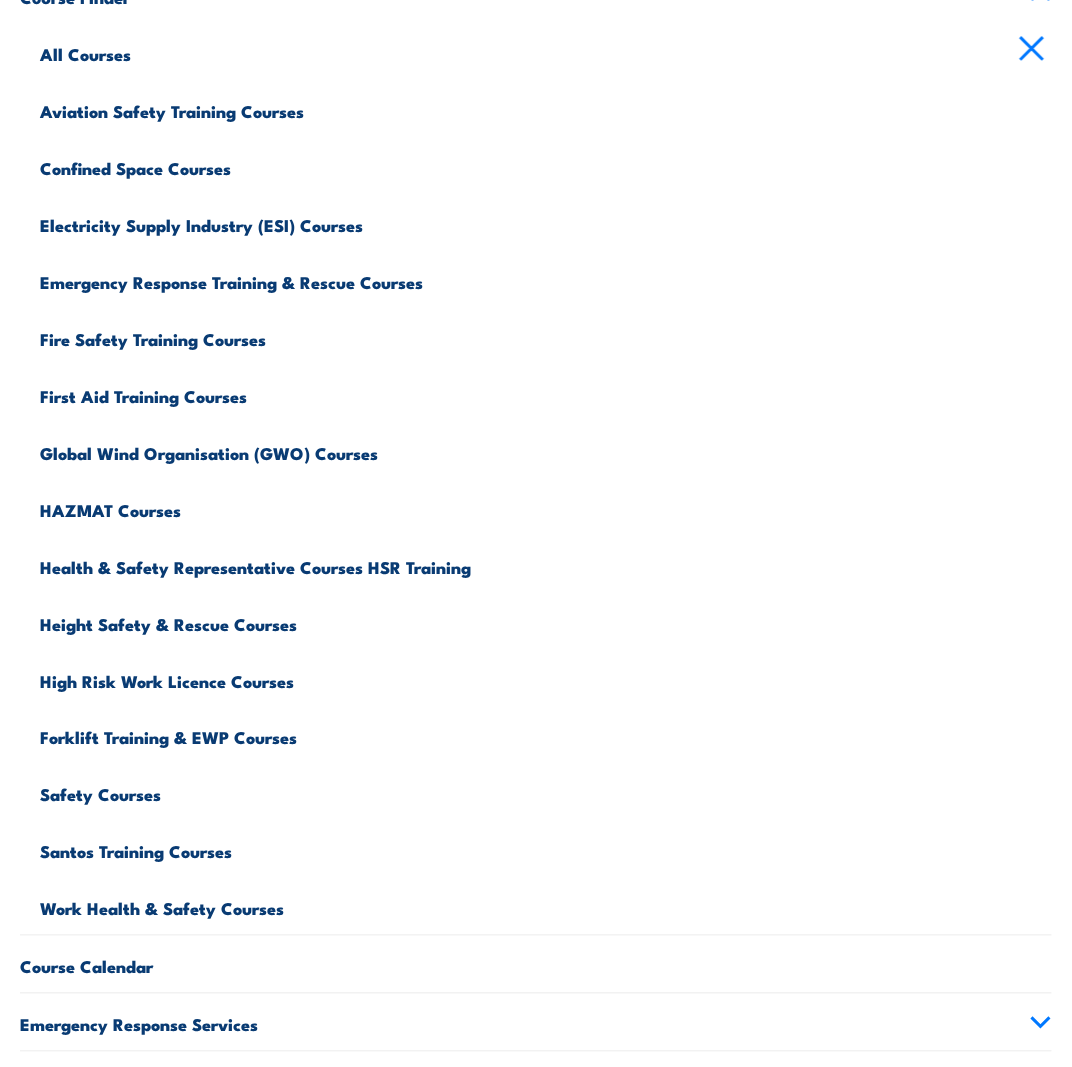 click on "Fire Safety Training Courses" at bounding box center (546, 336) 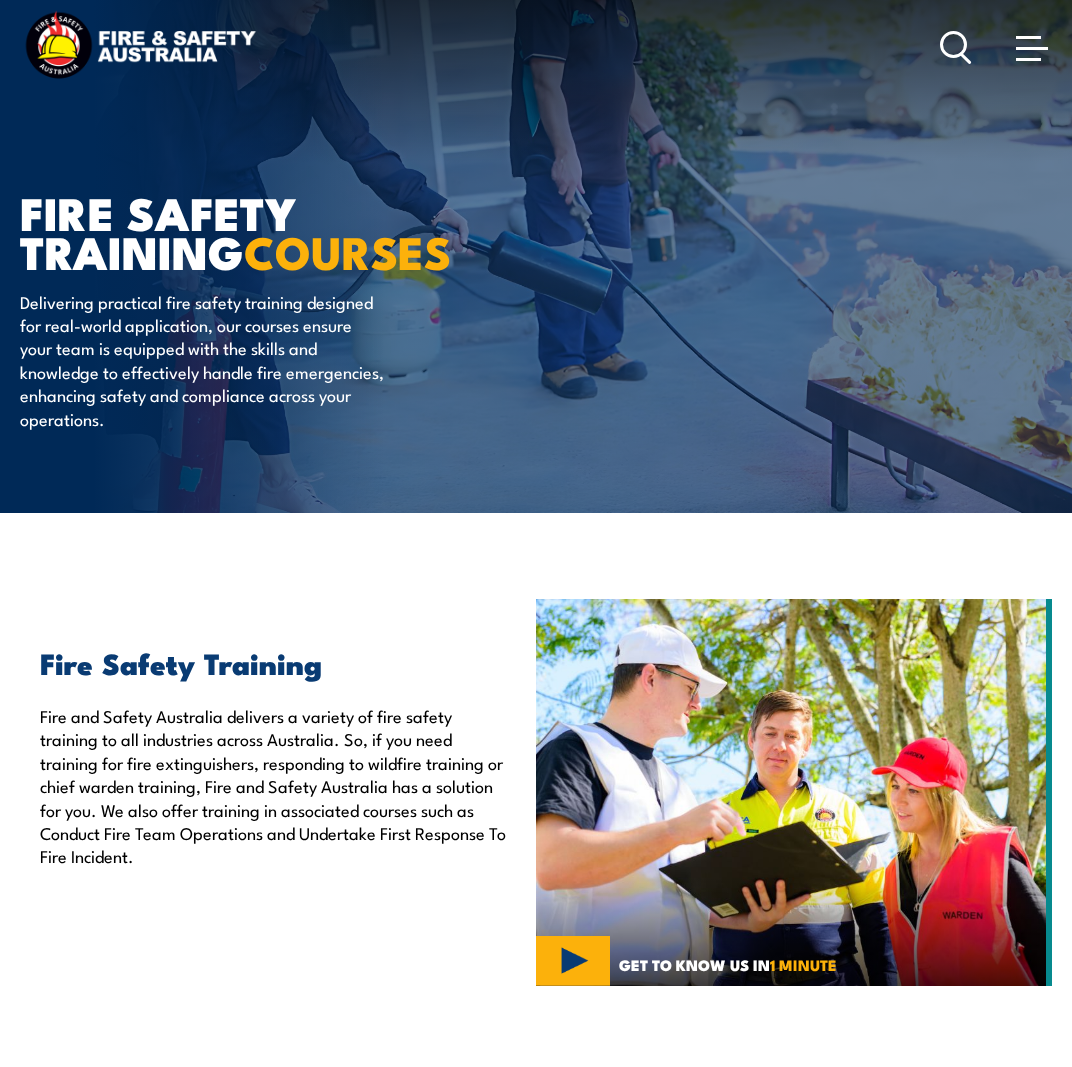 scroll, scrollTop: 0, scrollLeft: 0, axis: both 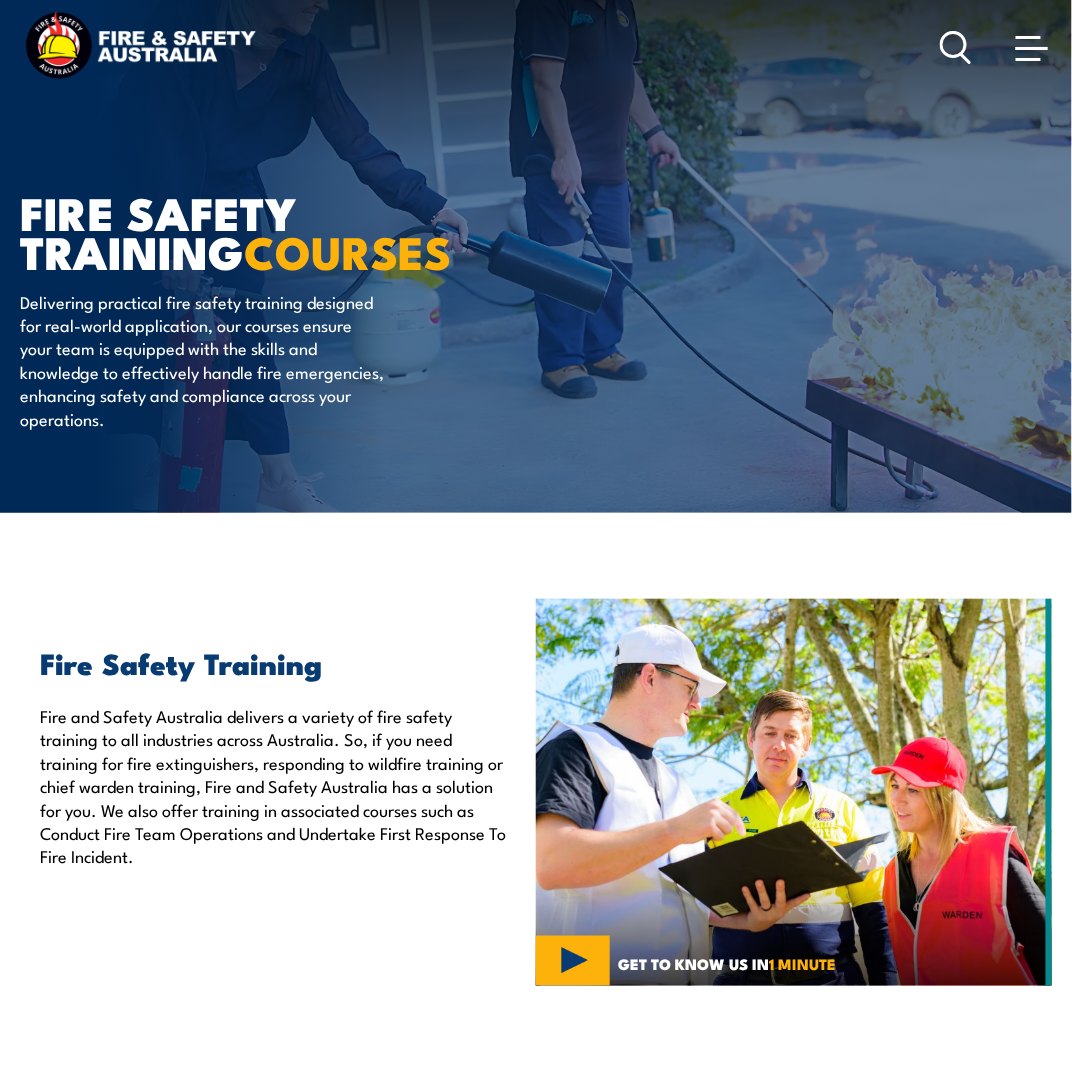 click at bounding box center (1032, 47) 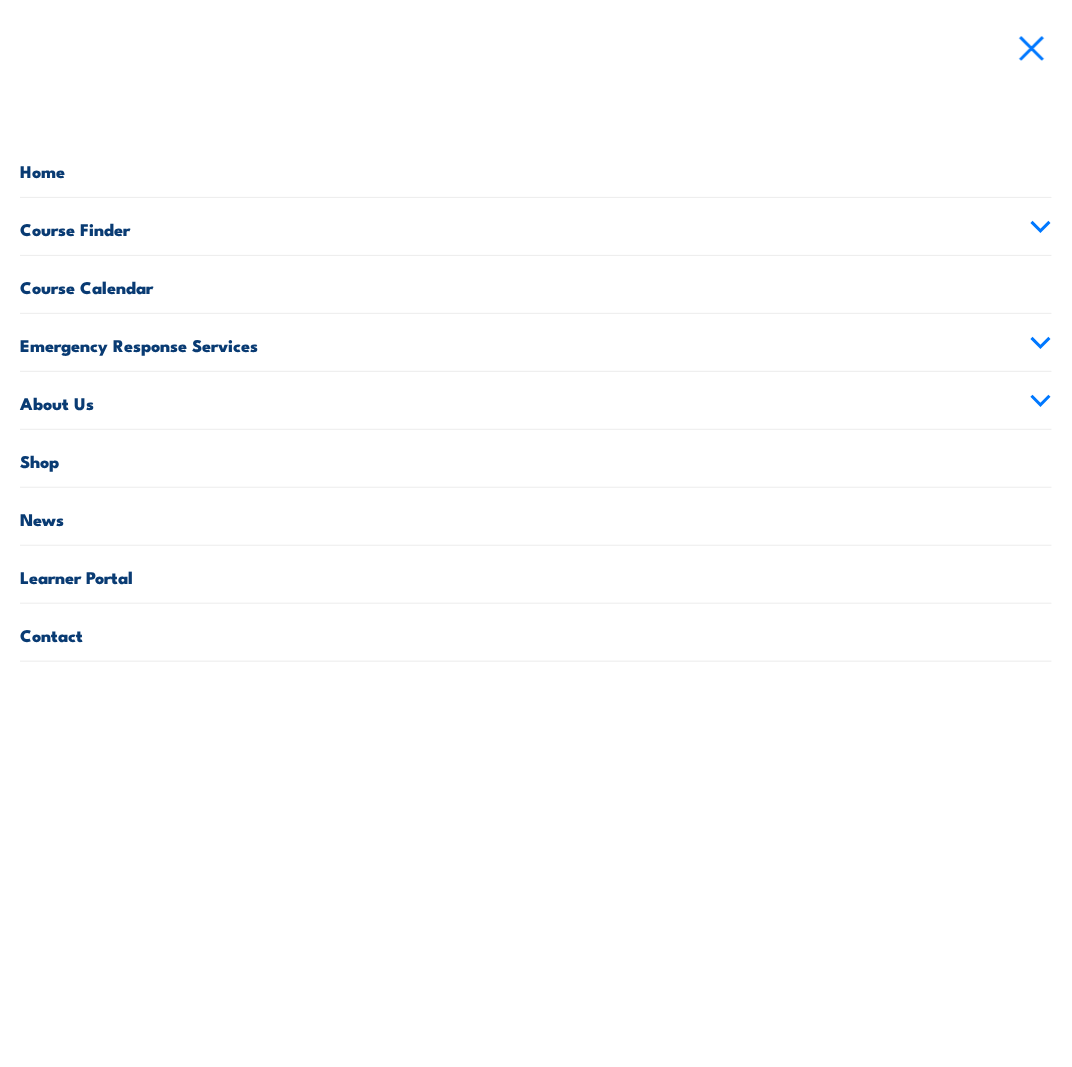 click at bounding box center [1032, 47] 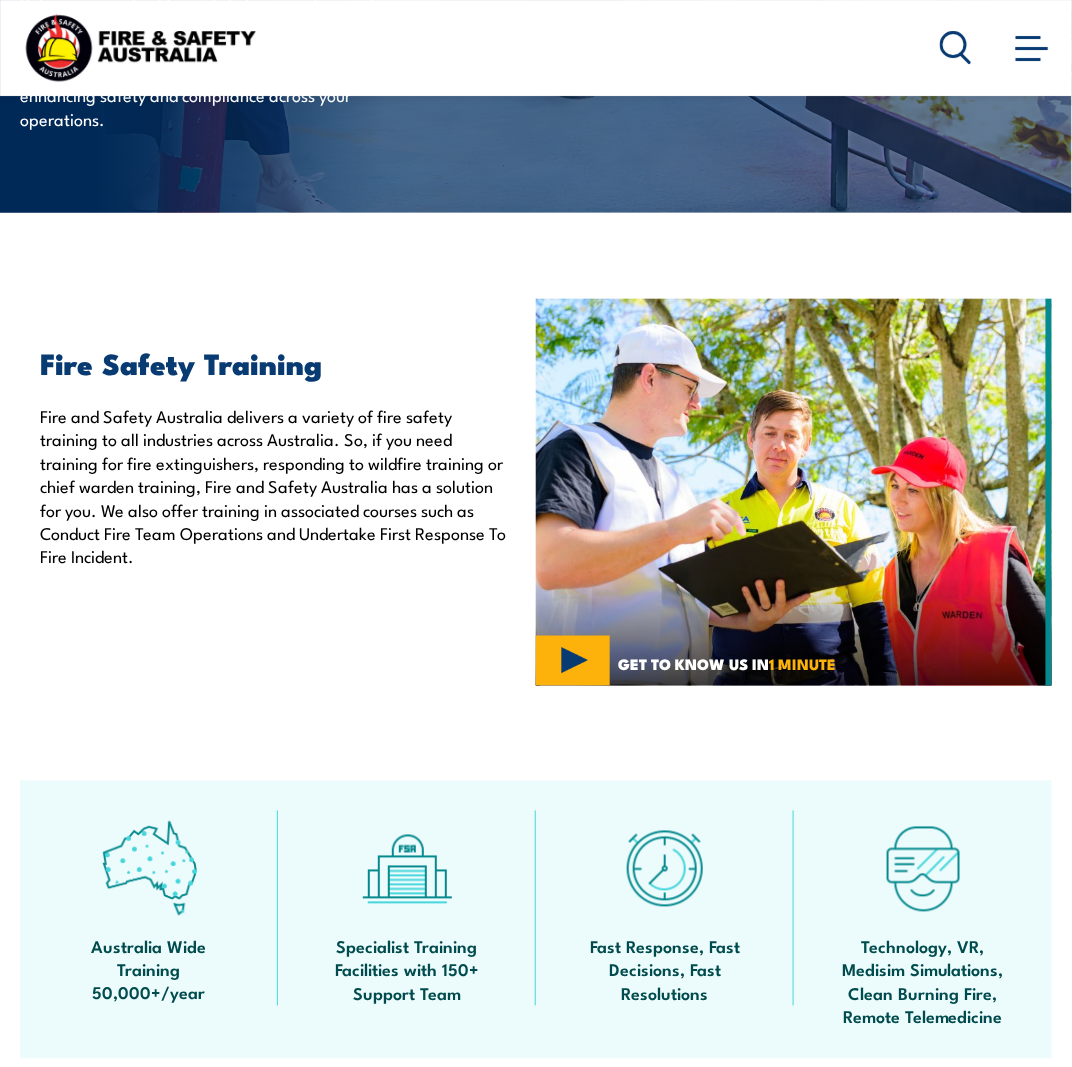 scroll, scrollTop: 0, scrollLeft: 0, axis: both 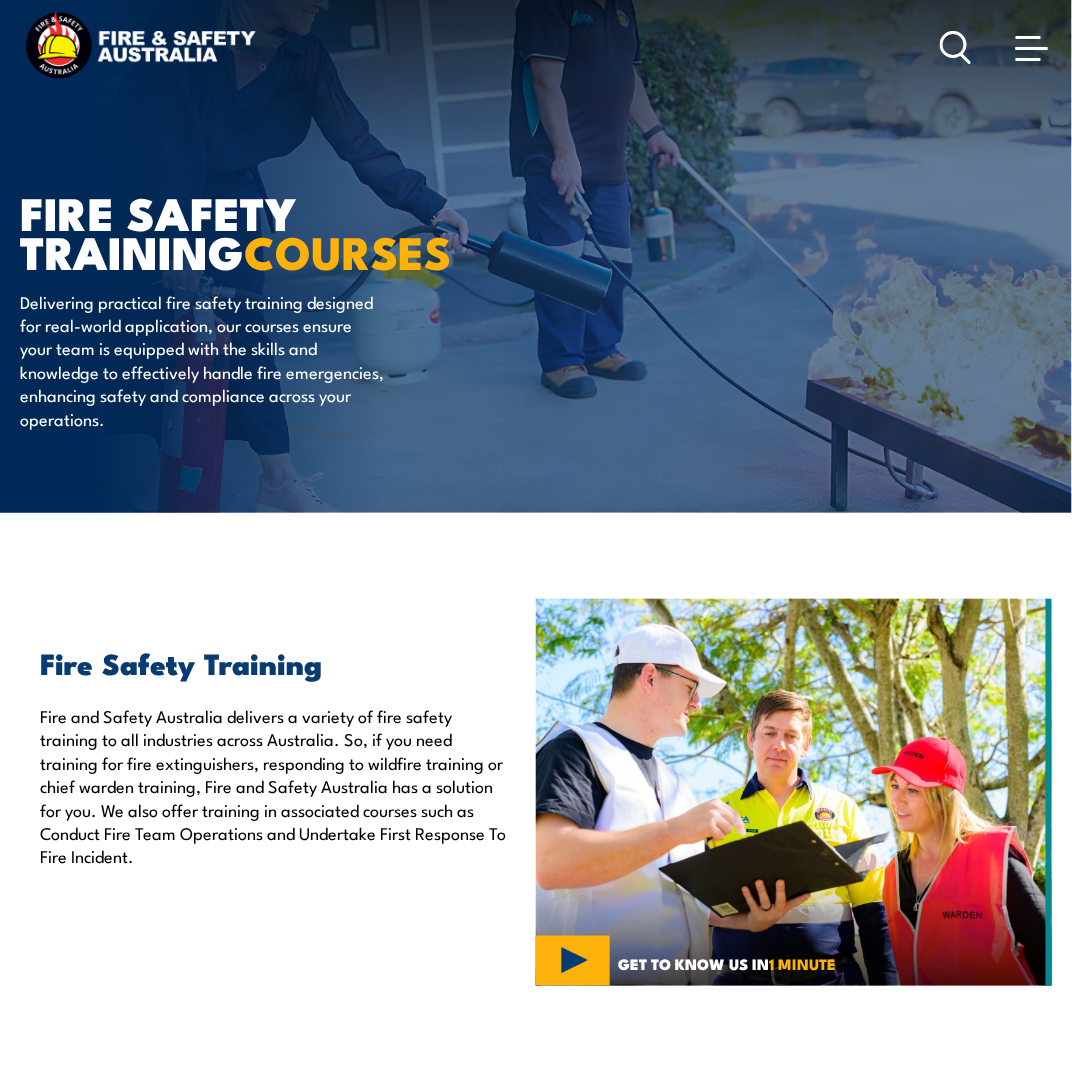 click at bounding box center (1028, 37) 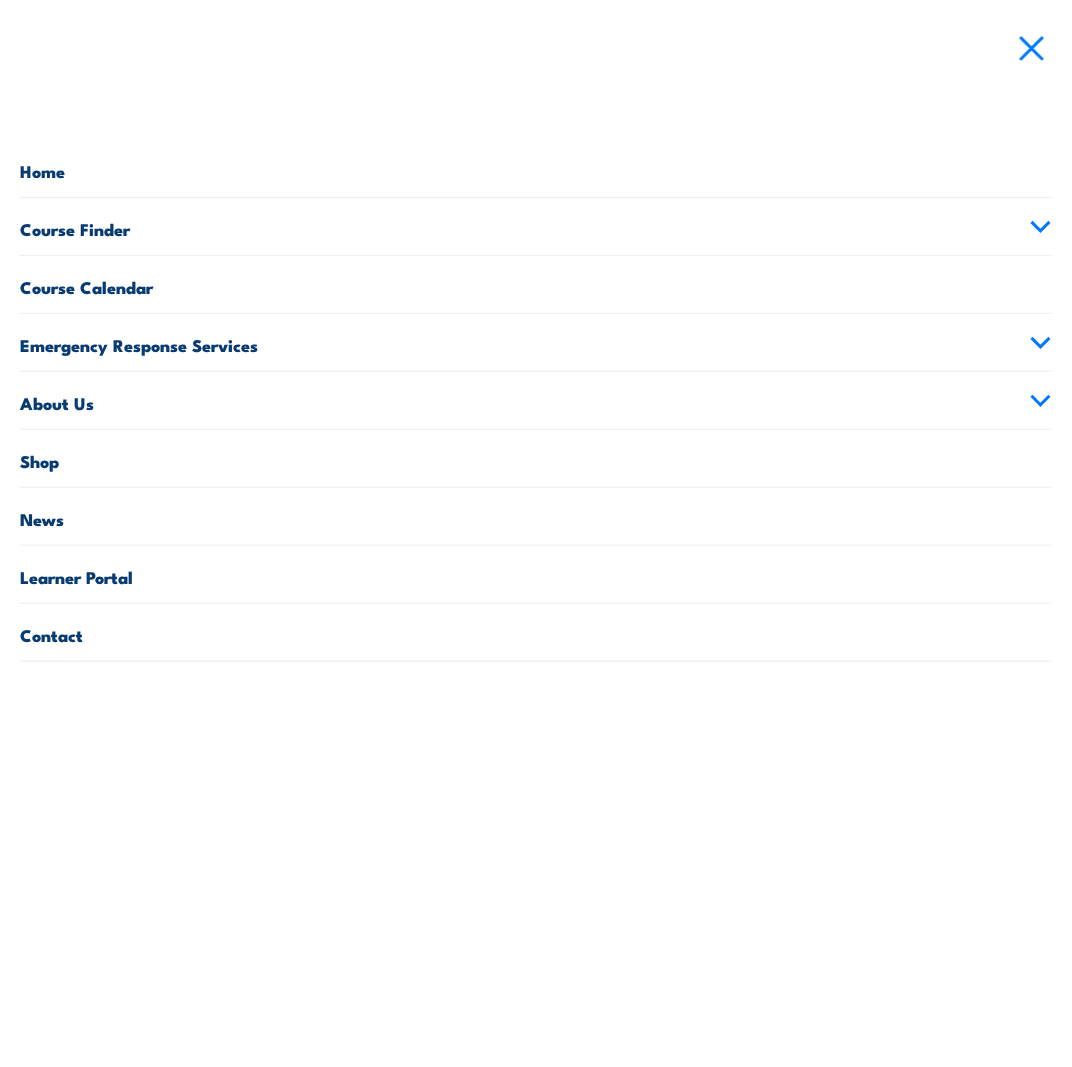 click on "Learner Portal" at bounding box center [536, 574] 